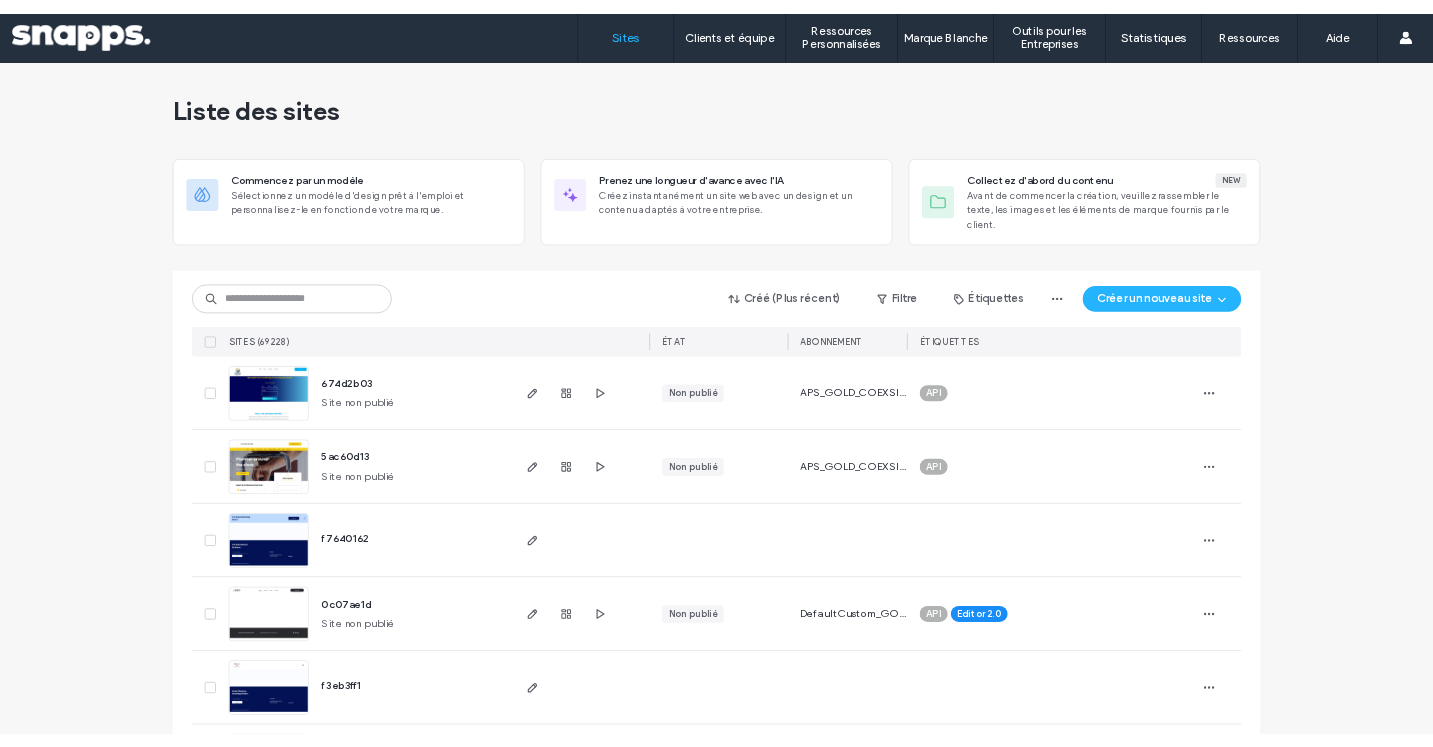 scroll, scrollTop: 0, scrollLeft: 0, axis: both 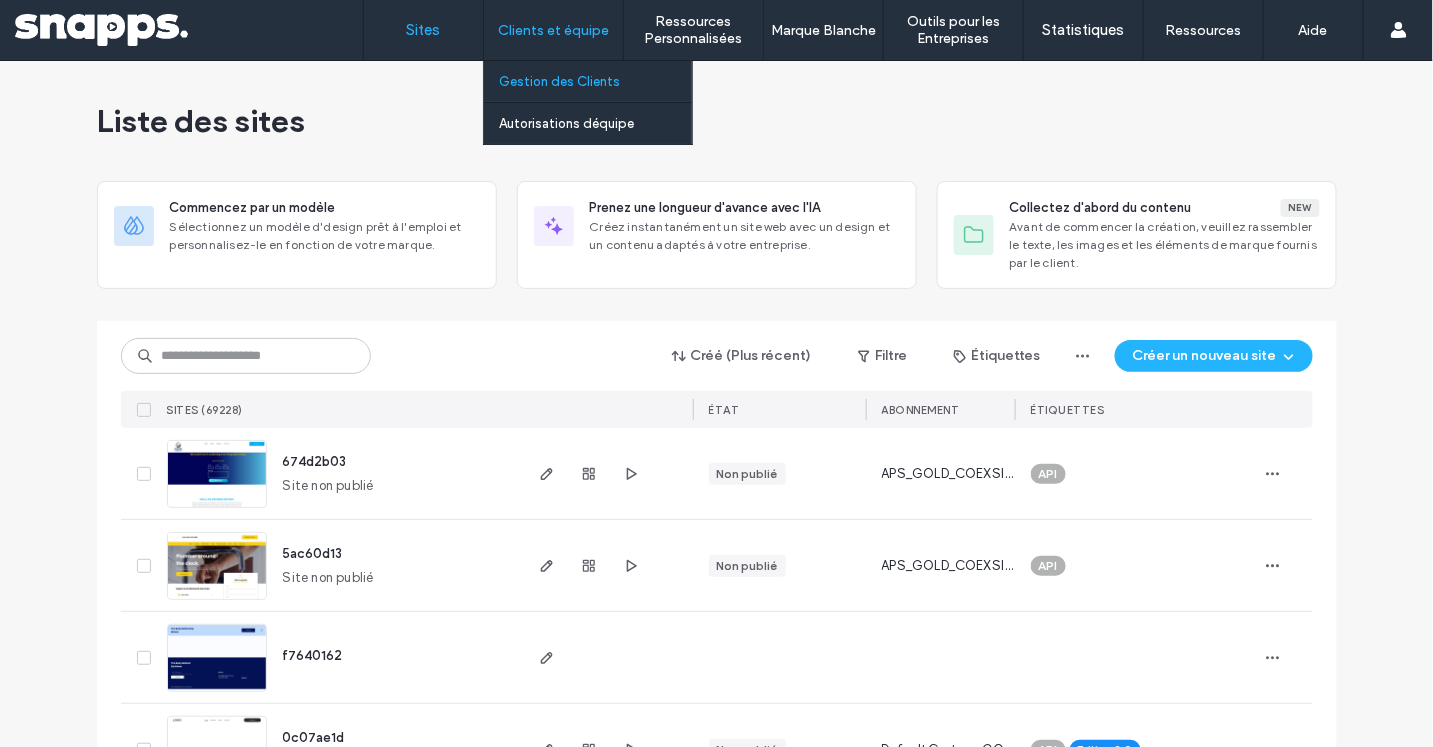 click on "Gestion des Clients" at bounding box center (559, 81) 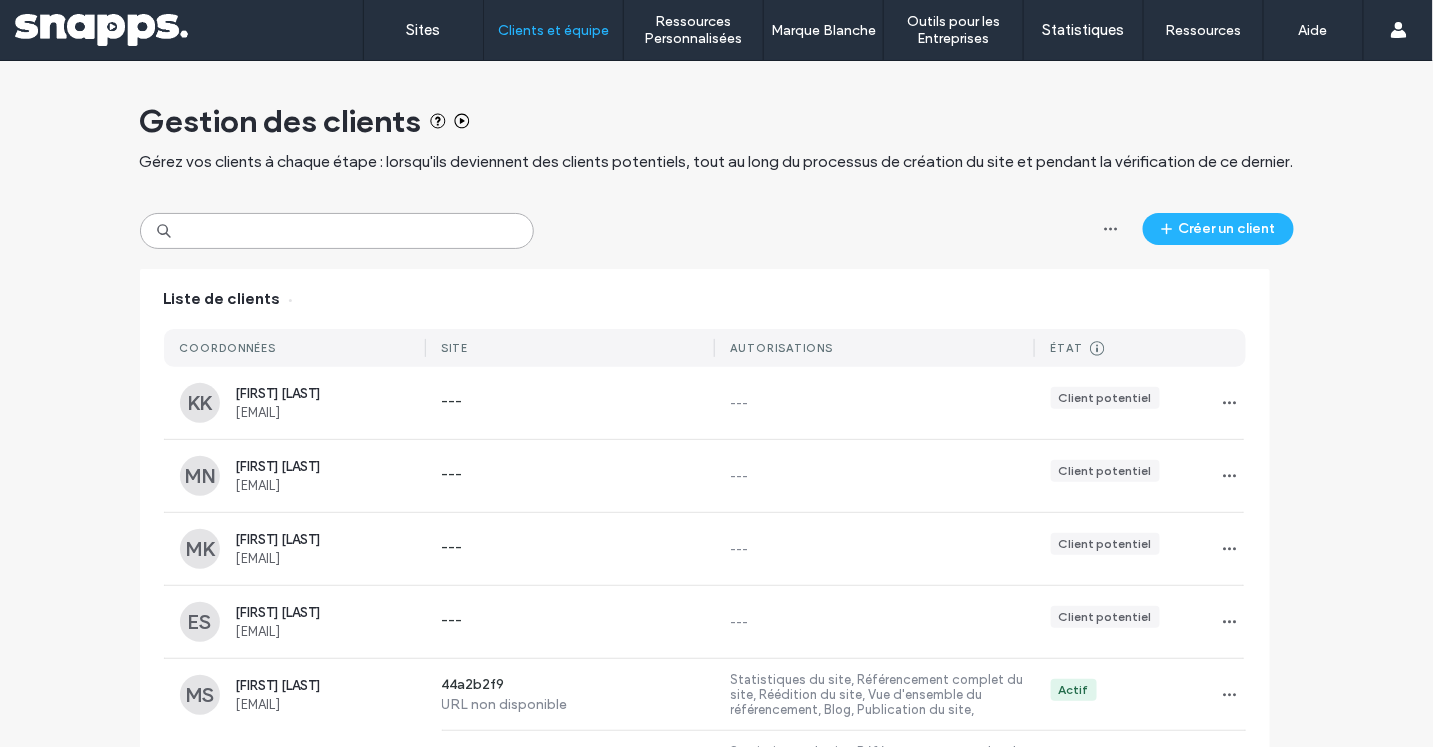 click at bounding box center [337, 231] 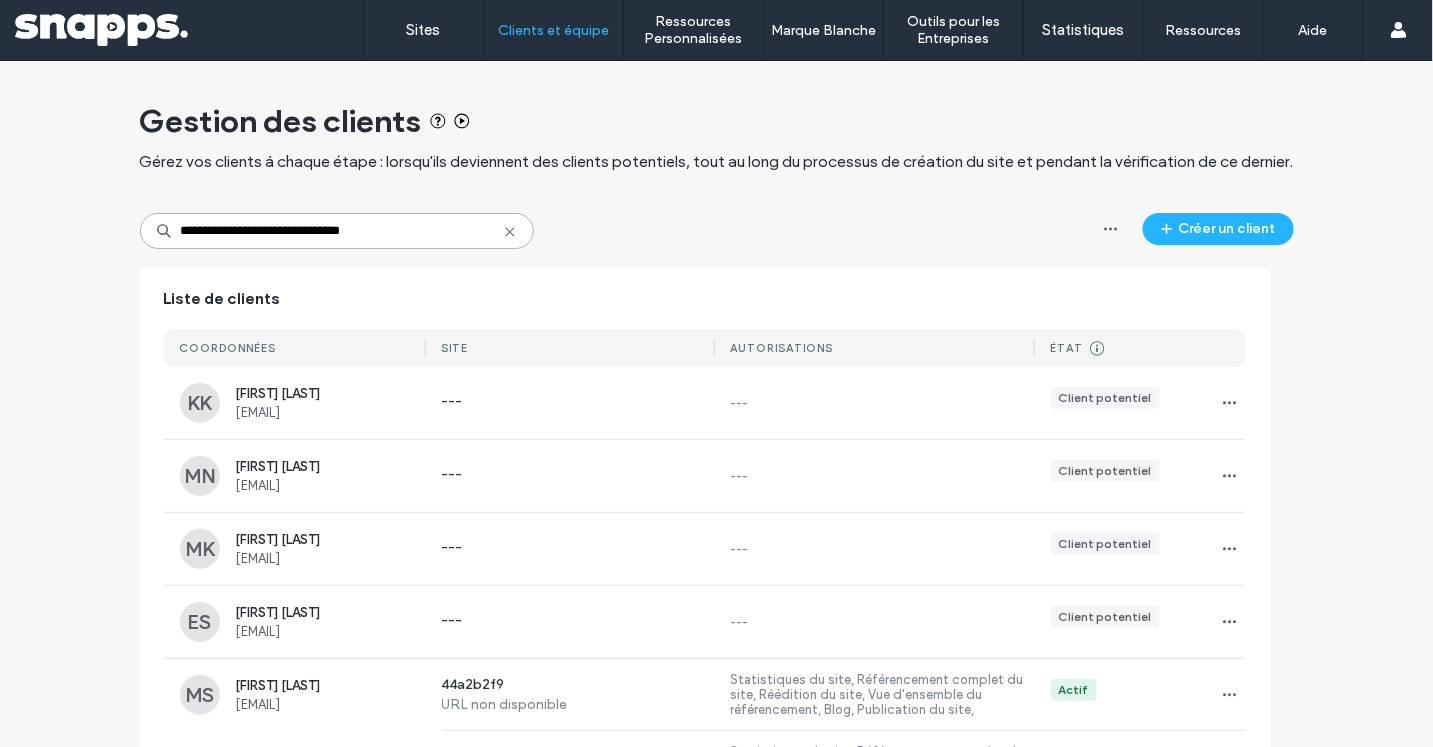 drag, startPoint x: 221, startPoint y: 229, endPoint x: 123, endPoint y: 228, distance: 98.005104 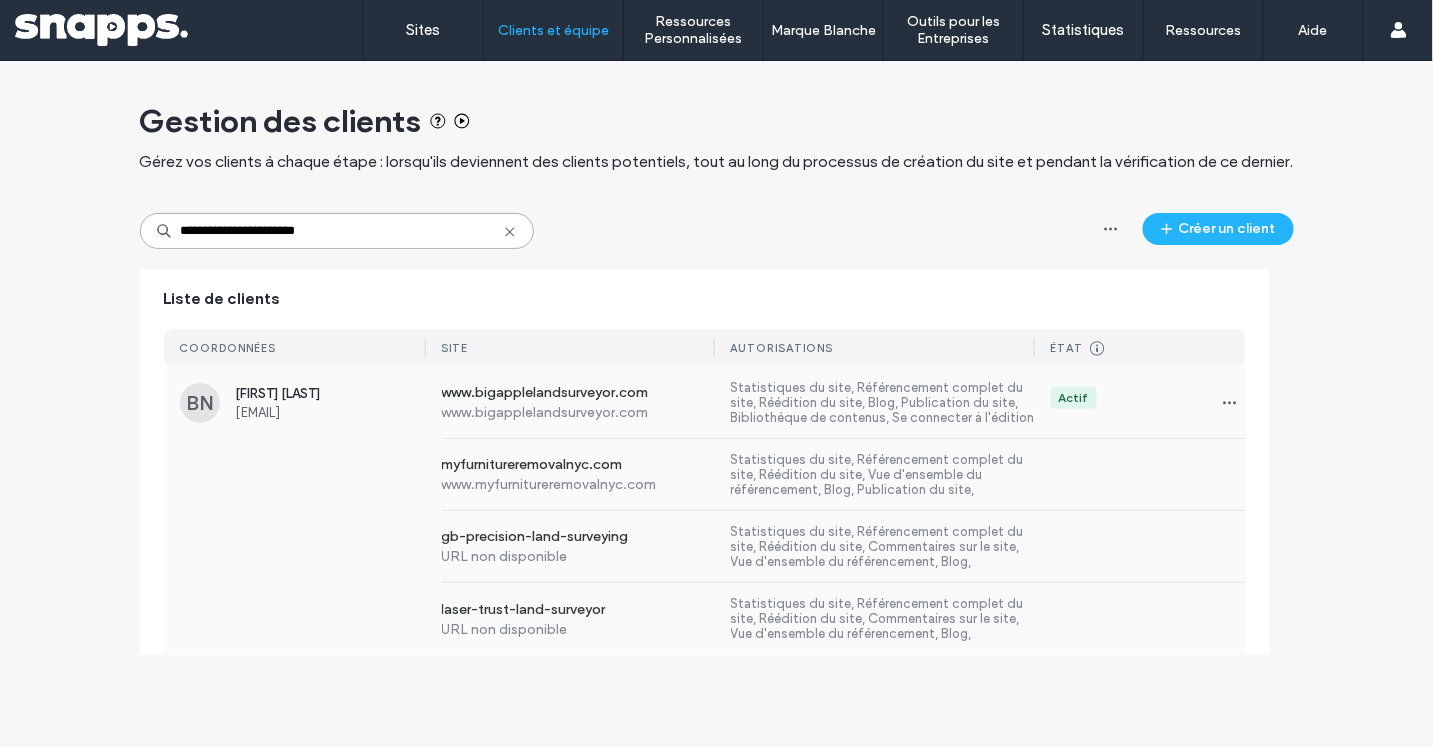 type on "**********" 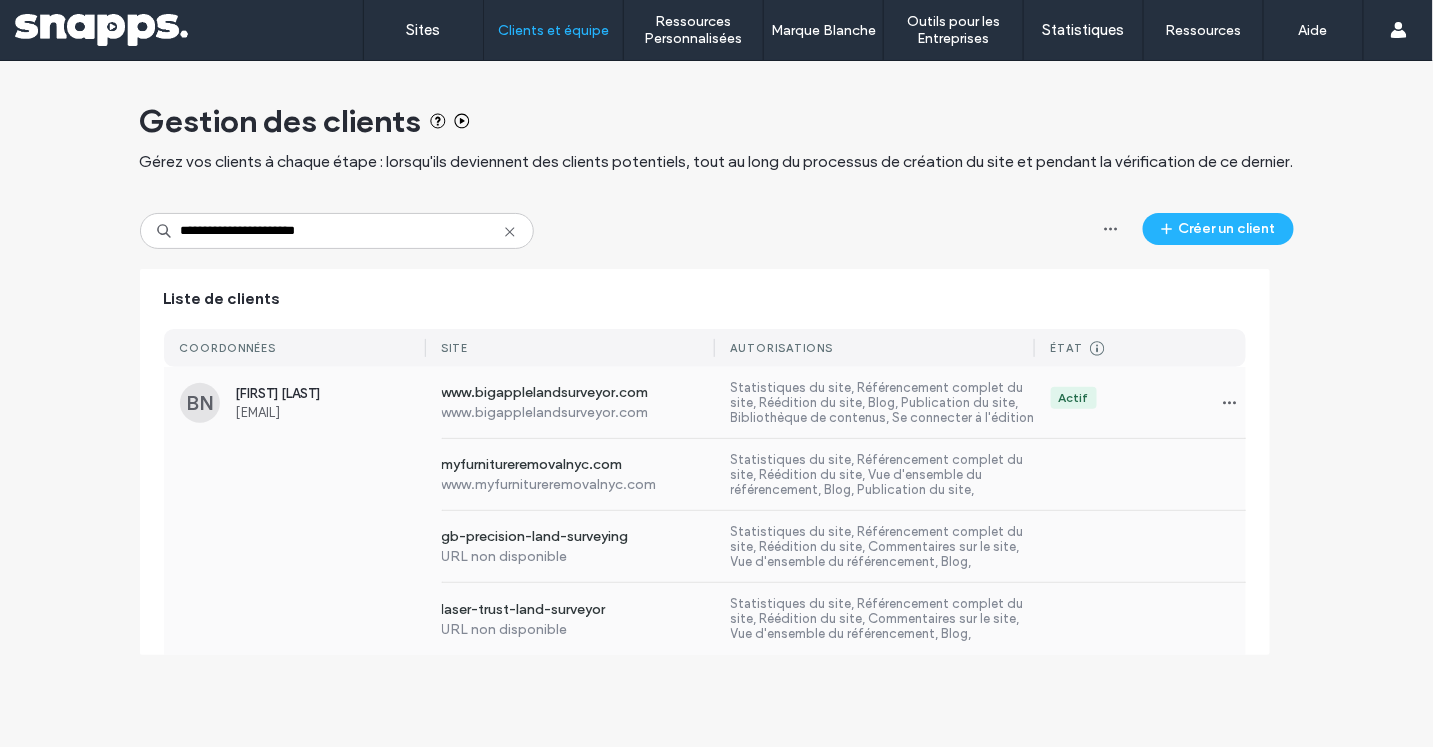 click on "[EMAIL]" at bounding box center [331, 412] 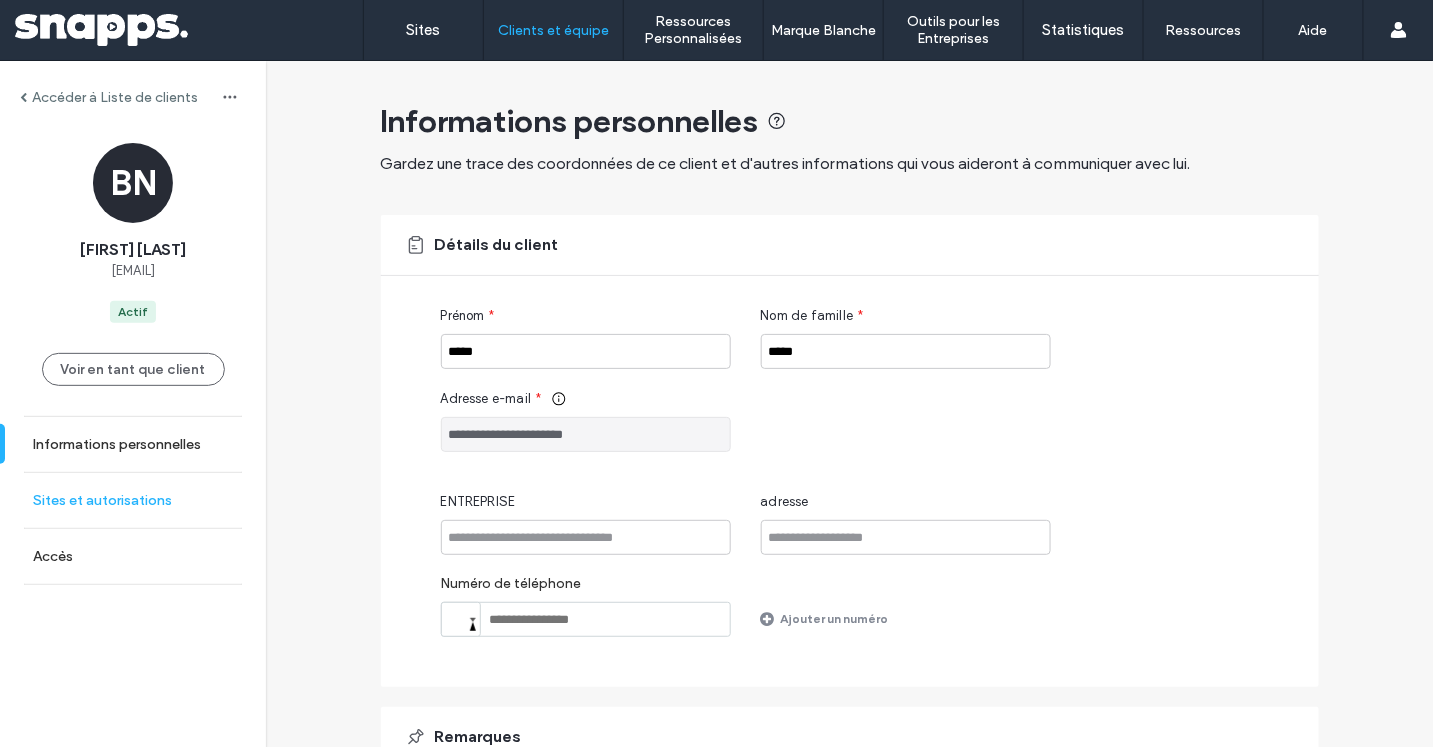 click on "Sites et autorisations" at bounding box center (133, 500) 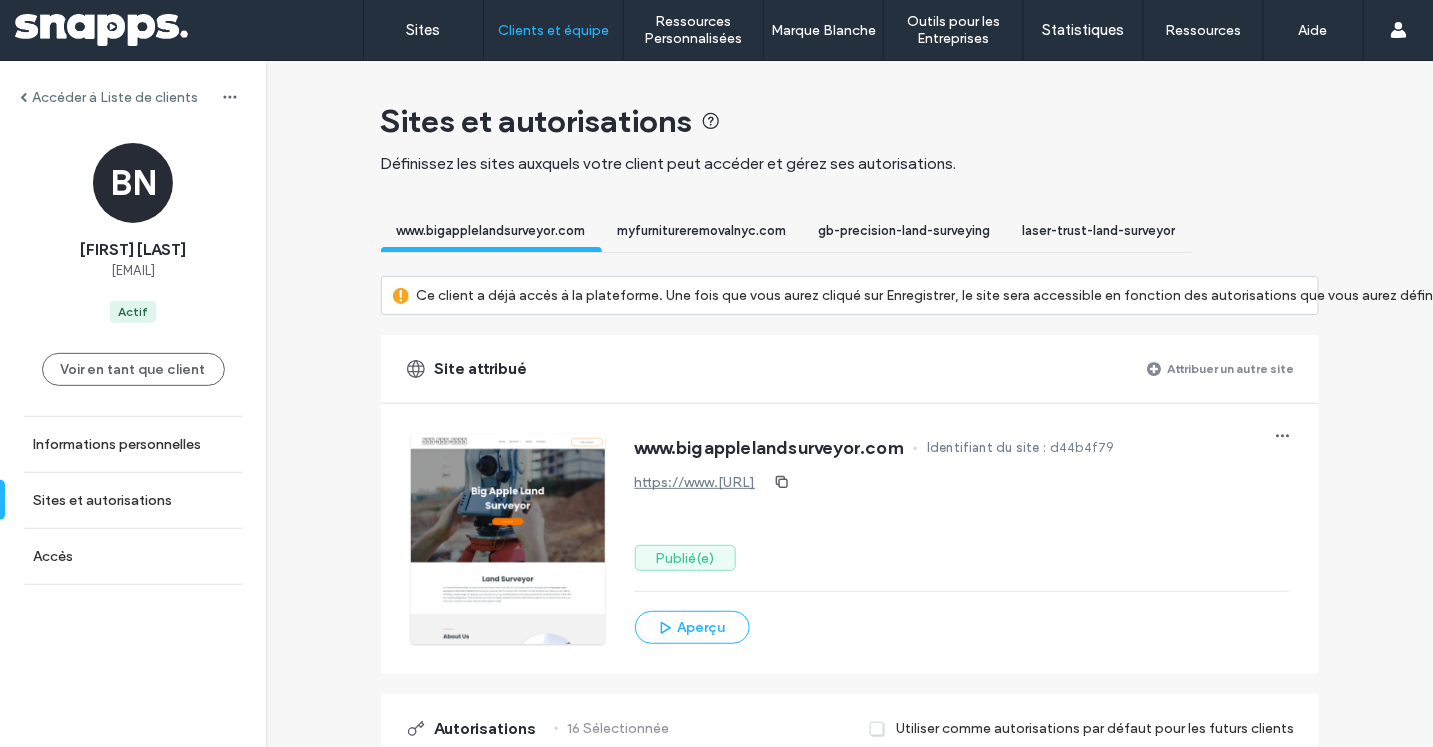 click on "Attribuer un autre site" at bounding box center (1231, 368) 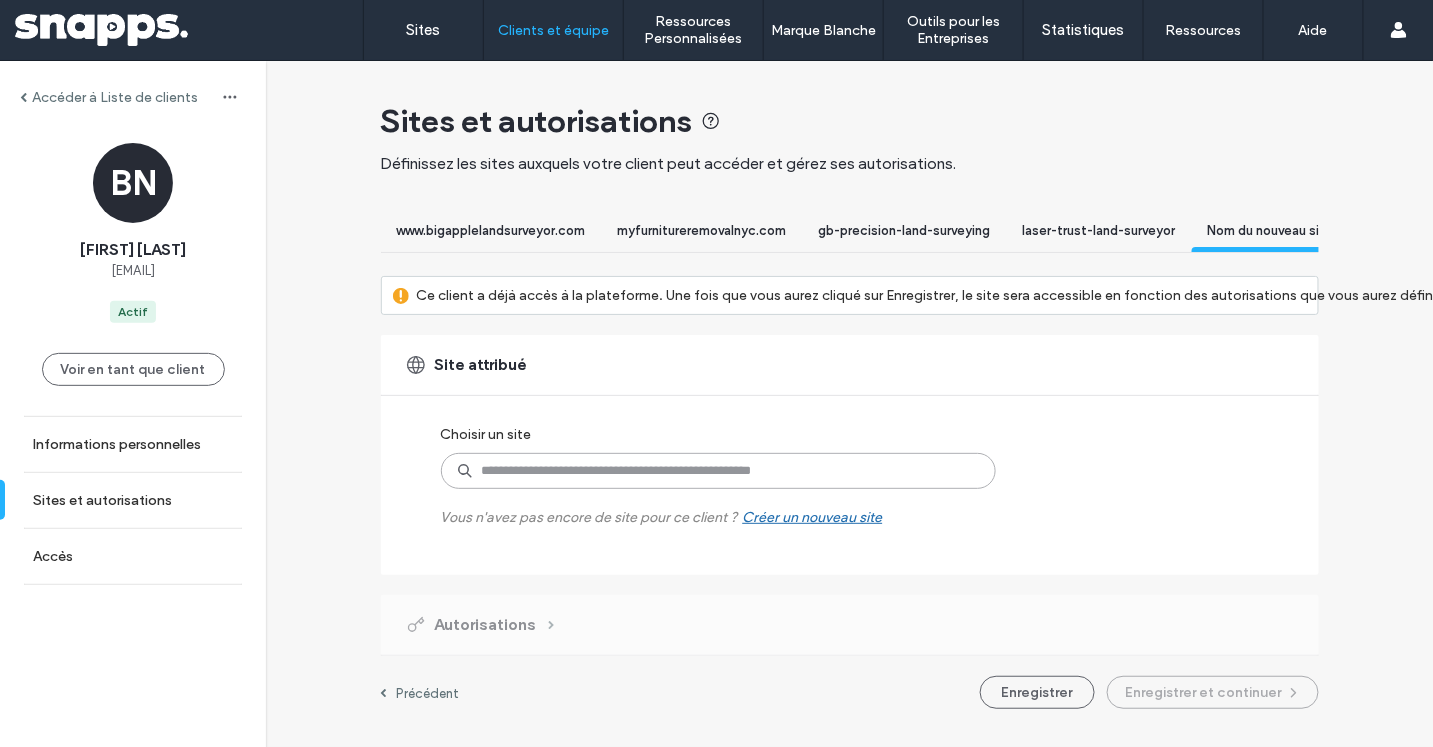 click at bounding box center [718, 471] 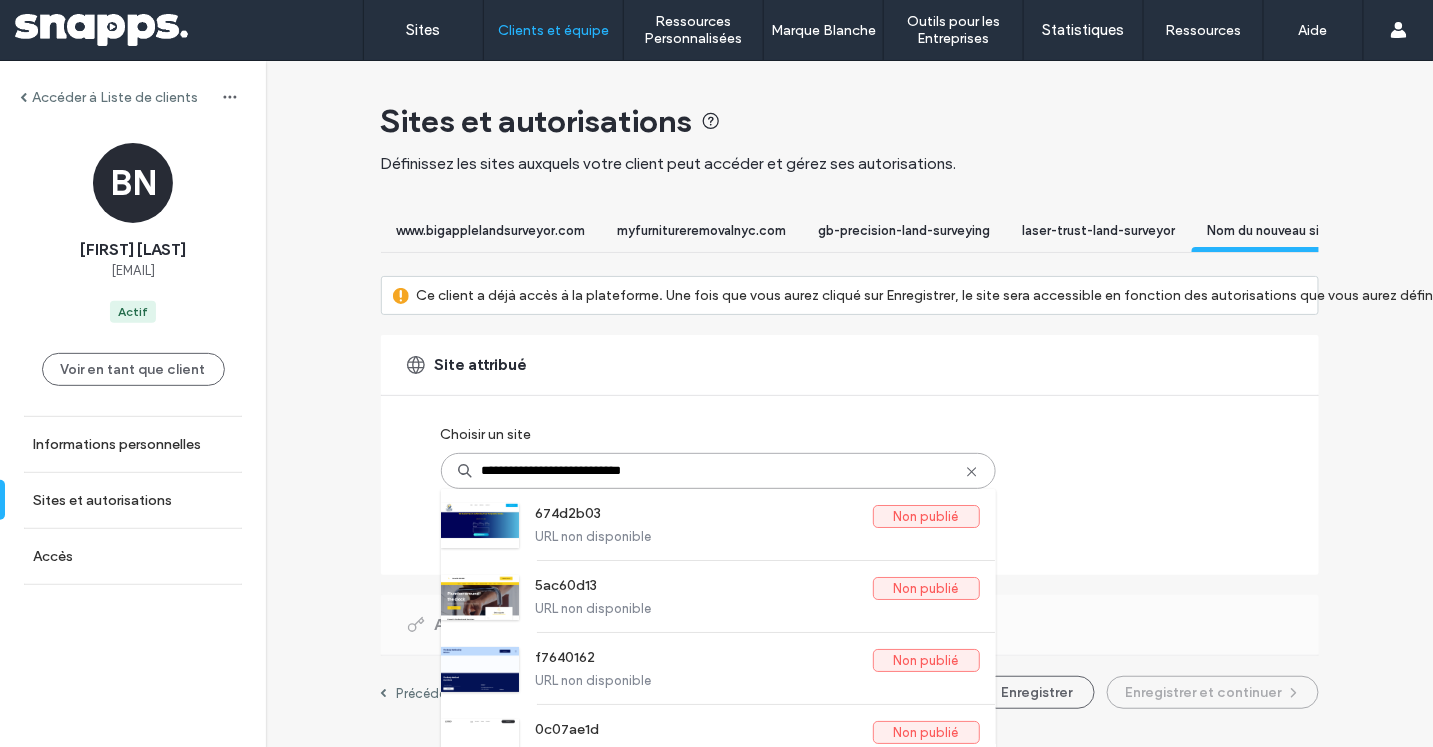 click on "**********" at bounding box center (718, 471) 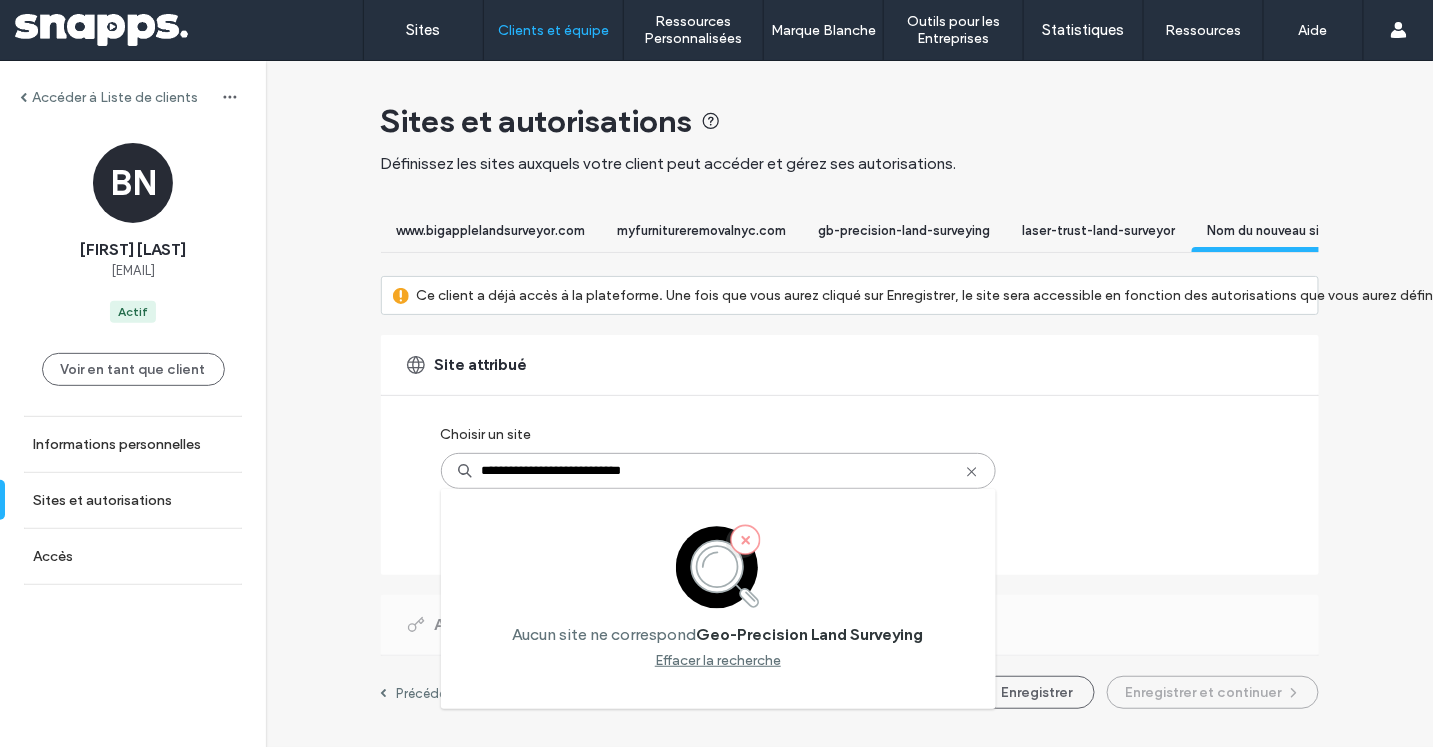 click on "**********" at bounding box center (718, 471) 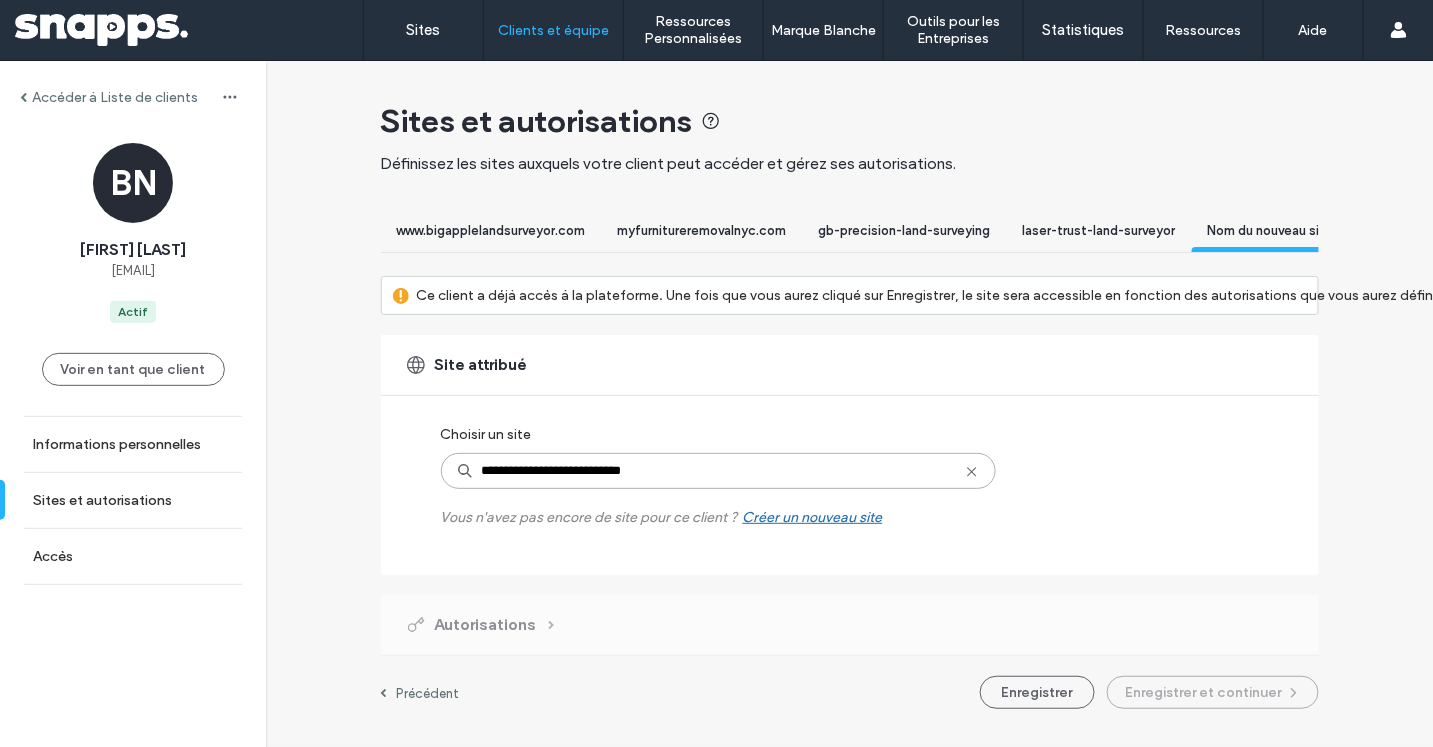 click on "**********" at bounding box center (718, 471) 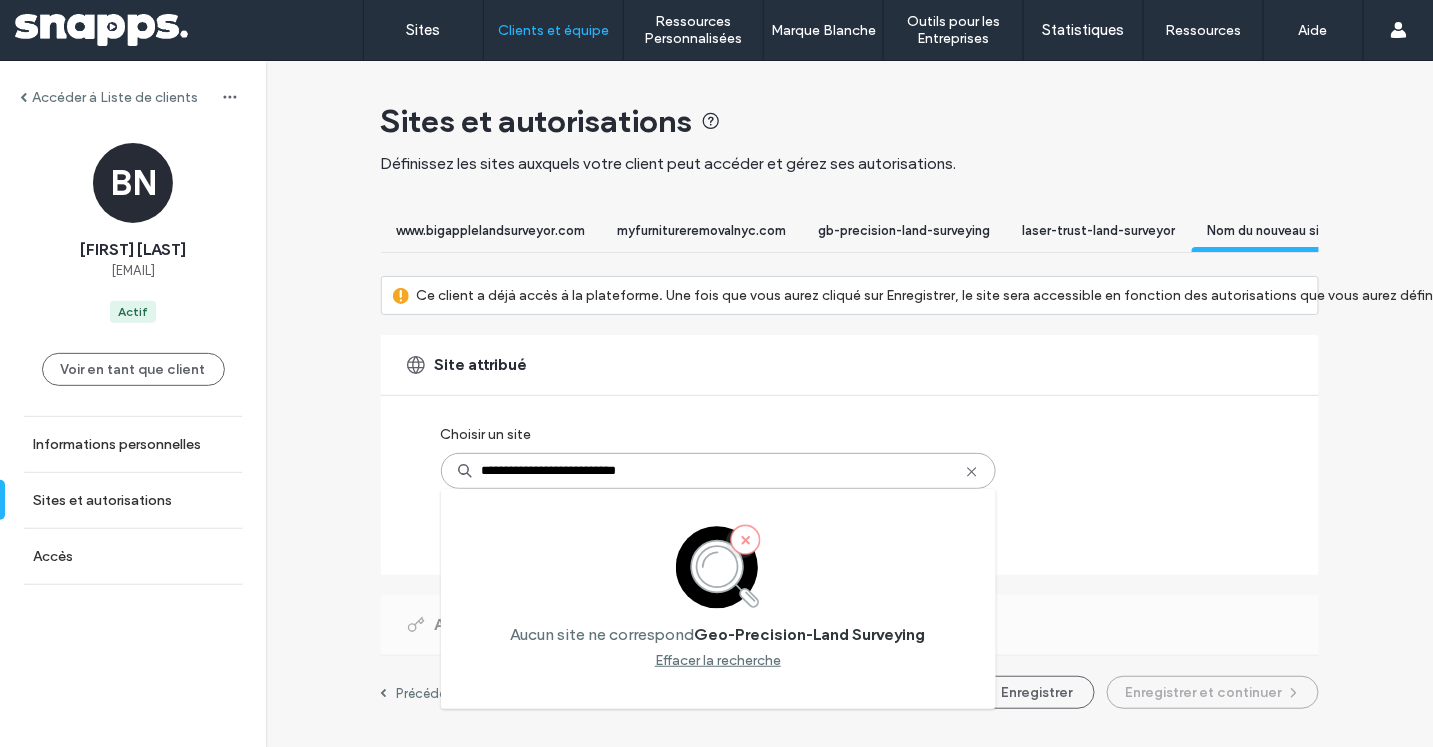 type on "**********" 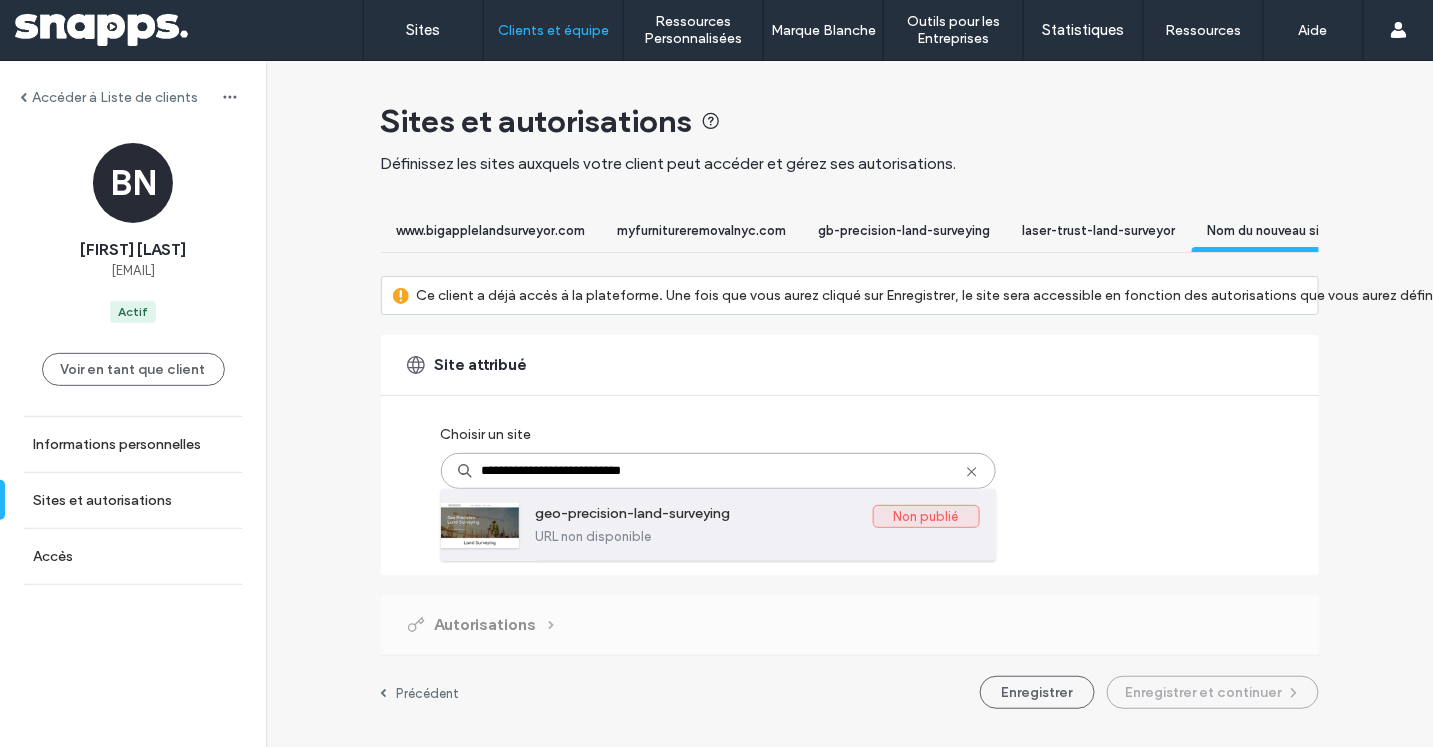 click on "geo-precision-land-surveying" at bounding box center (704, 517) 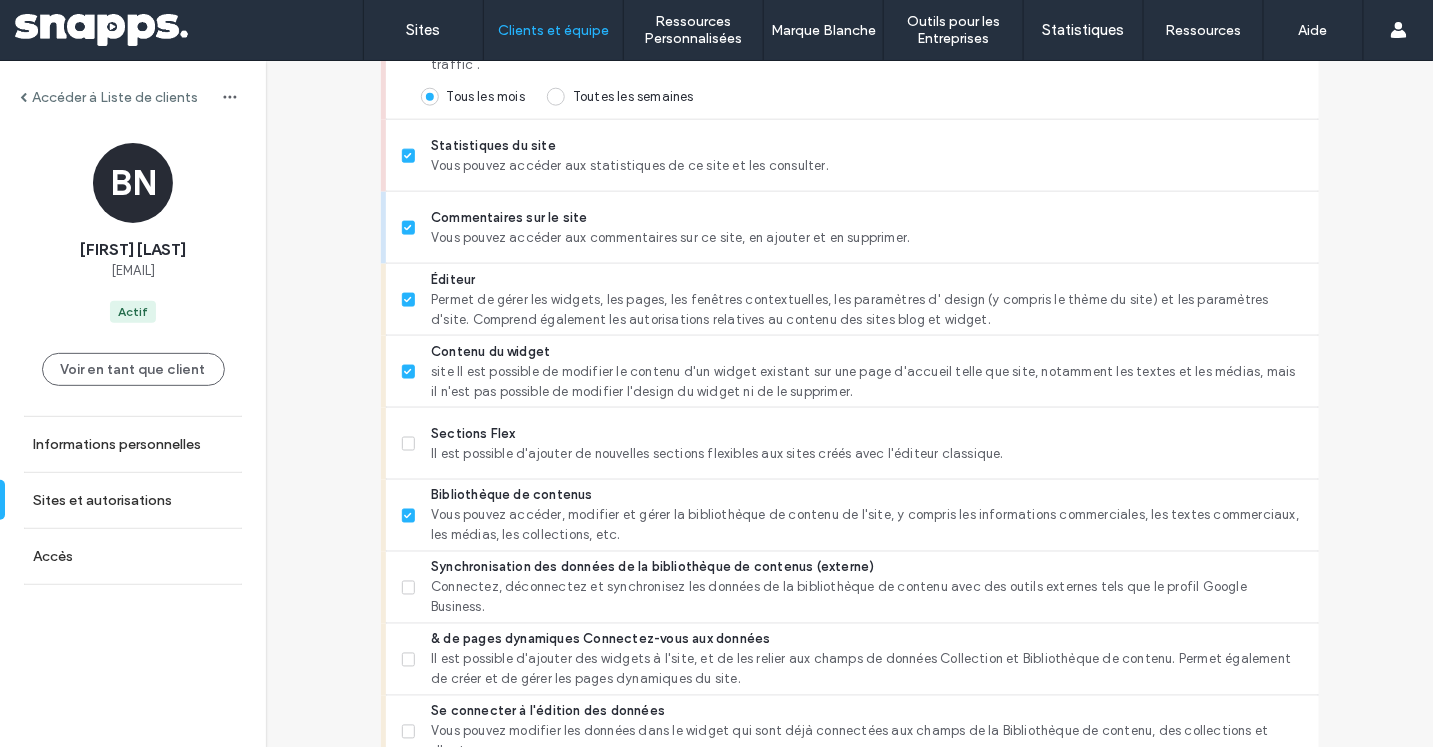 scroll, scrollTop: 822, scrollLeft: 0, axis: vertical 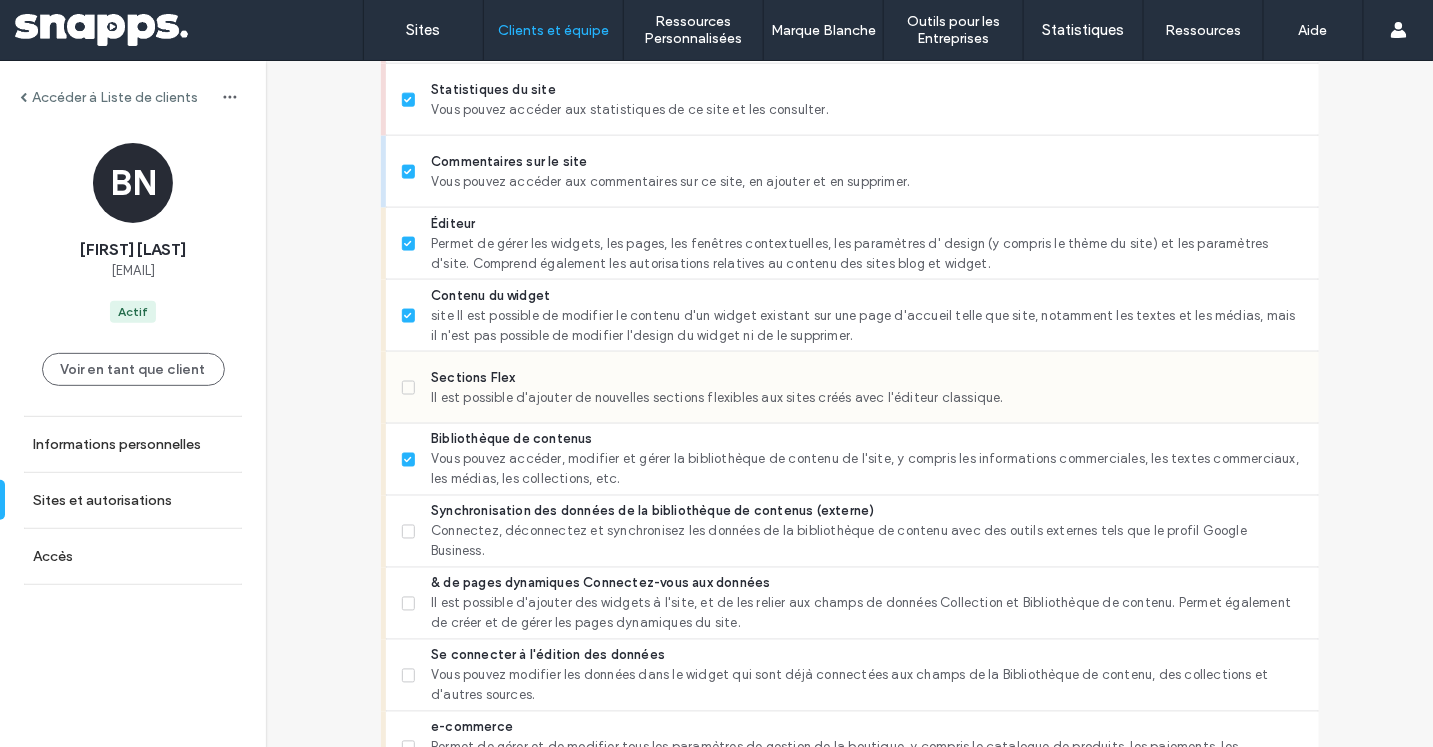 click on "Sections Flex Il est possible d'ajouter de nouvelles sections flexibles aux sites créés avec l'éditeur classique." at bounding box center (852, 388) 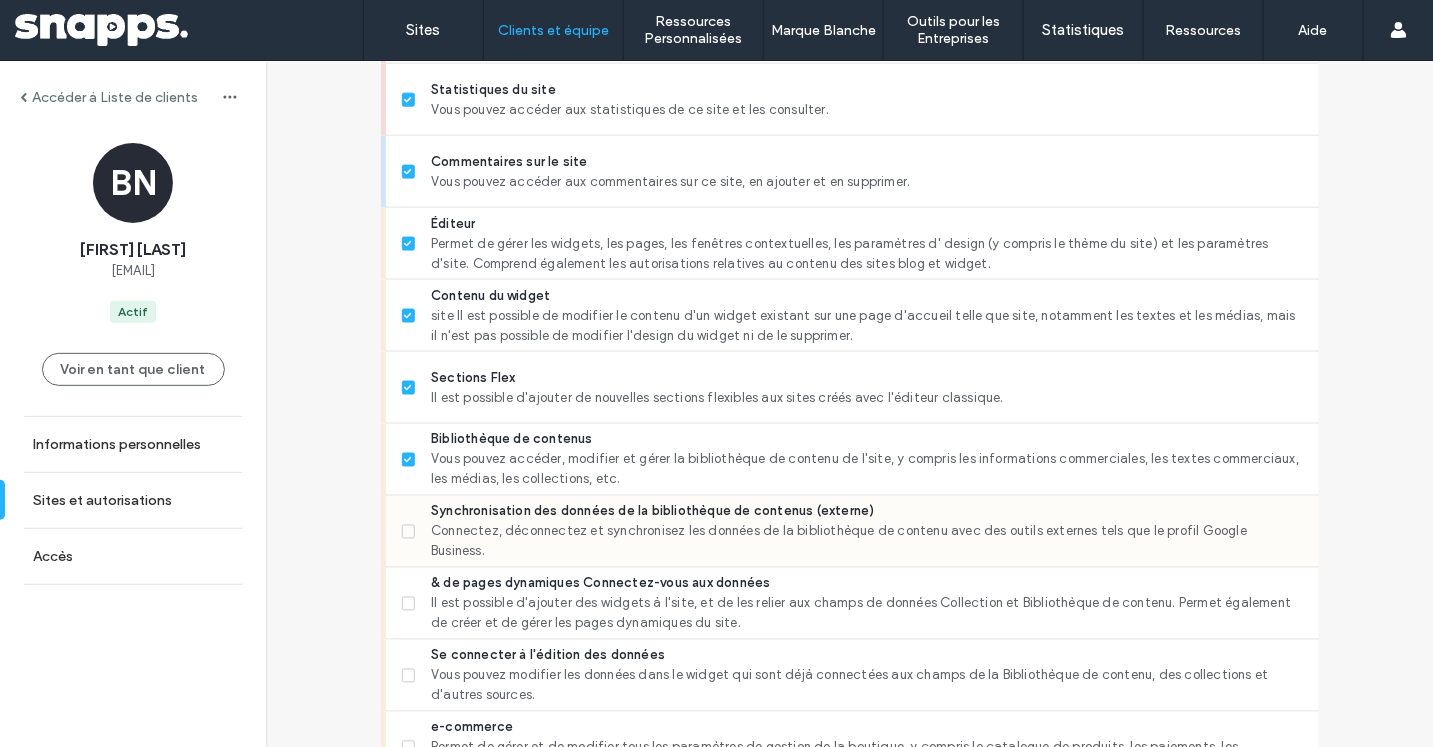 click on "Synchronisation des données de la bibliothèque de contenus (externe) Connectez, déconnectez et synchronisez les données de la bibliothèque de contenu avec des outils externes tels que le profil Google Business." at bounding box center (852, 532) 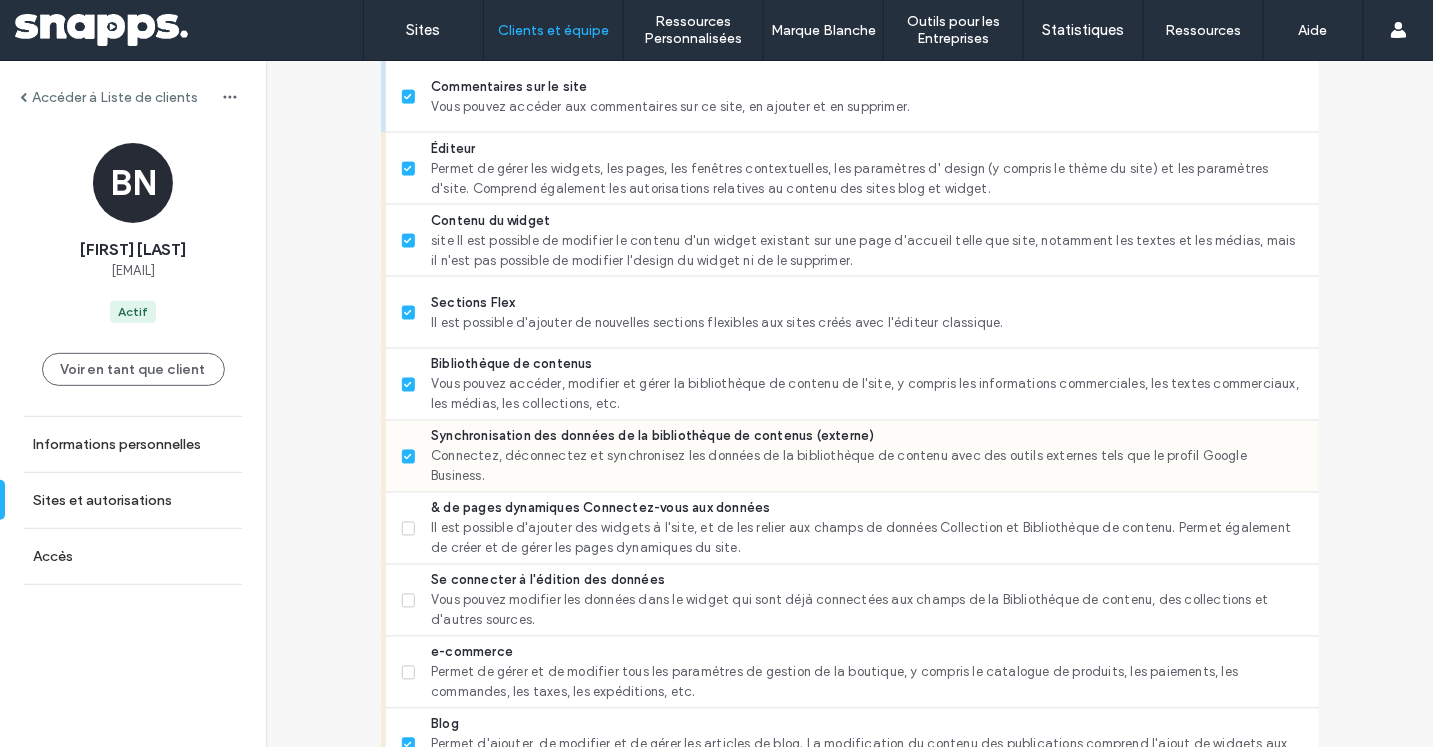 scroll, scrollTop: 900, scrollLeft: 0, axis: vertical 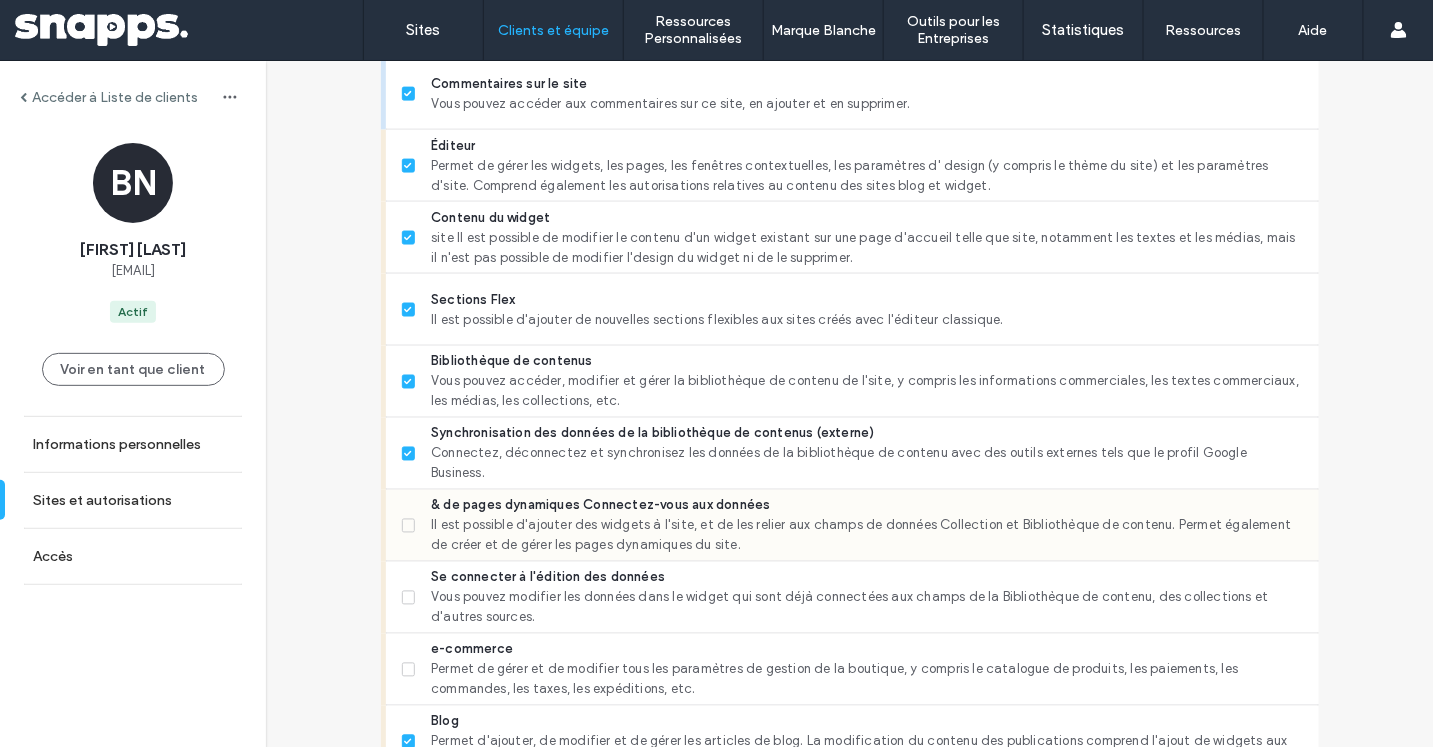 click on "& de pages dynamiques Connectez-vous aux données Il est possible d'ajouter des widgets à l'site, et de les relier aux champs de données Collection et Bibliothèque de contenu. Permet également de créer et de gérer les pages dynamiques du site." at bounding box center [852, 526] 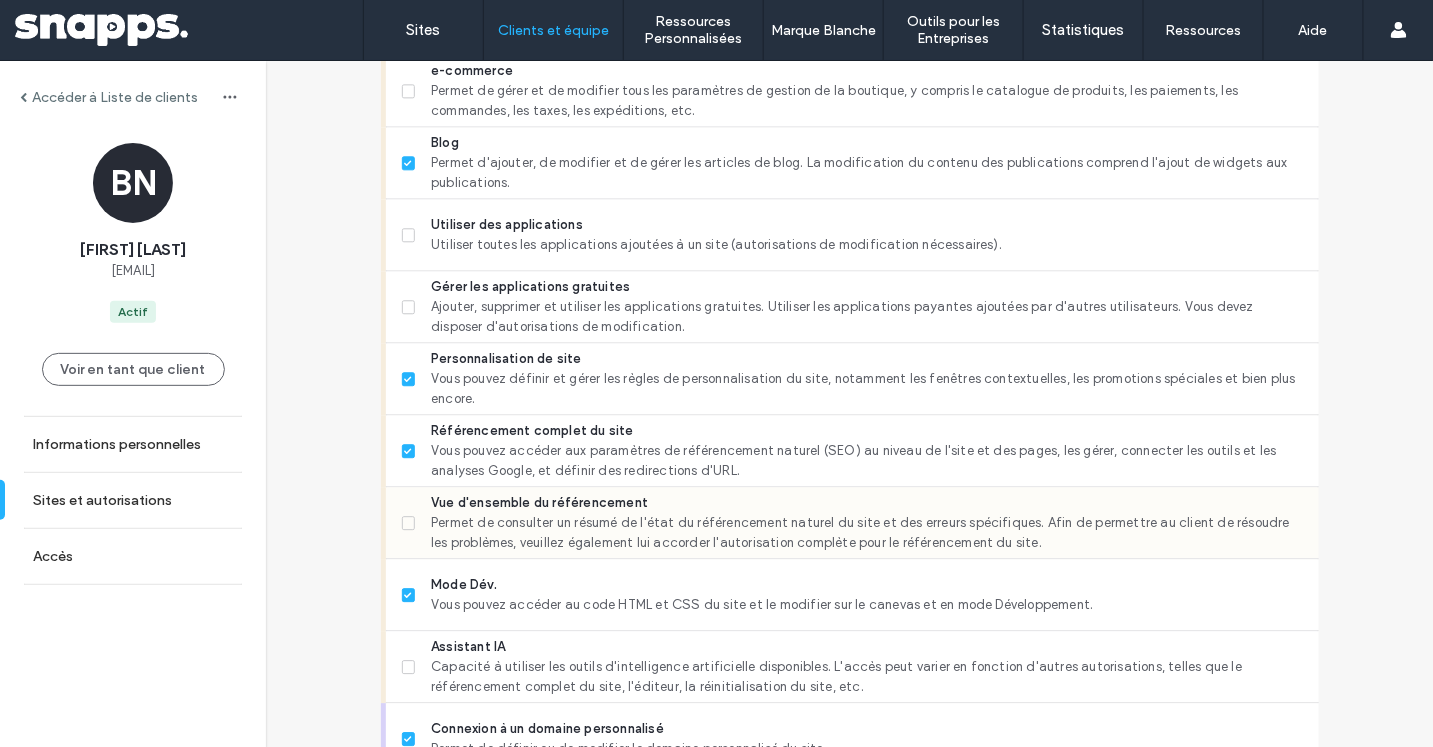 click on "Vue d'ensemble du référencement Permet de consulter un résumé de l'état du référencement naturel du site et des erreurs spécifiques. Afin de permettre au client de résoudre les problèmes, veuillez également lui accorder l'autorisation complète pour le référencement du site." at bounding box center (852, 523) 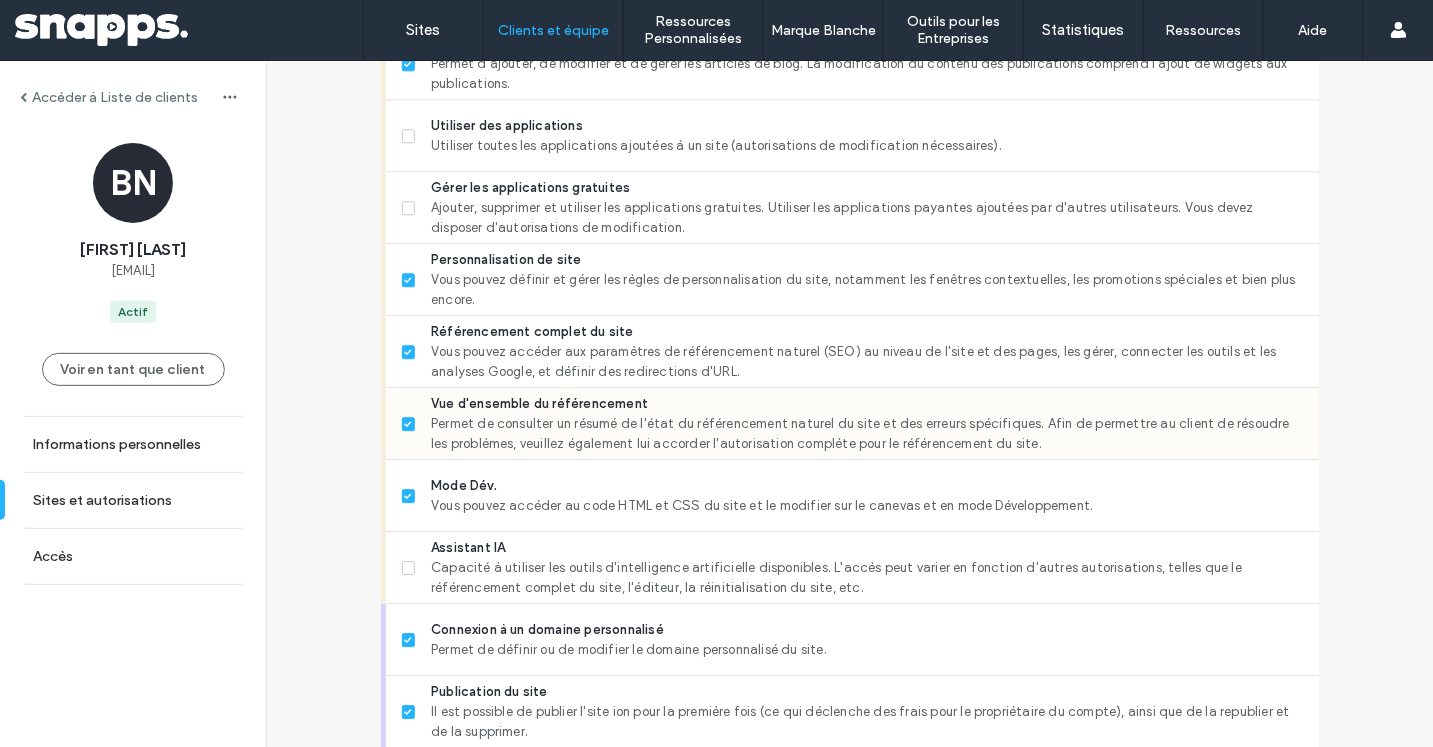 scroll, scrollTop: 1583, scrollLeft: 0, axis: vertical 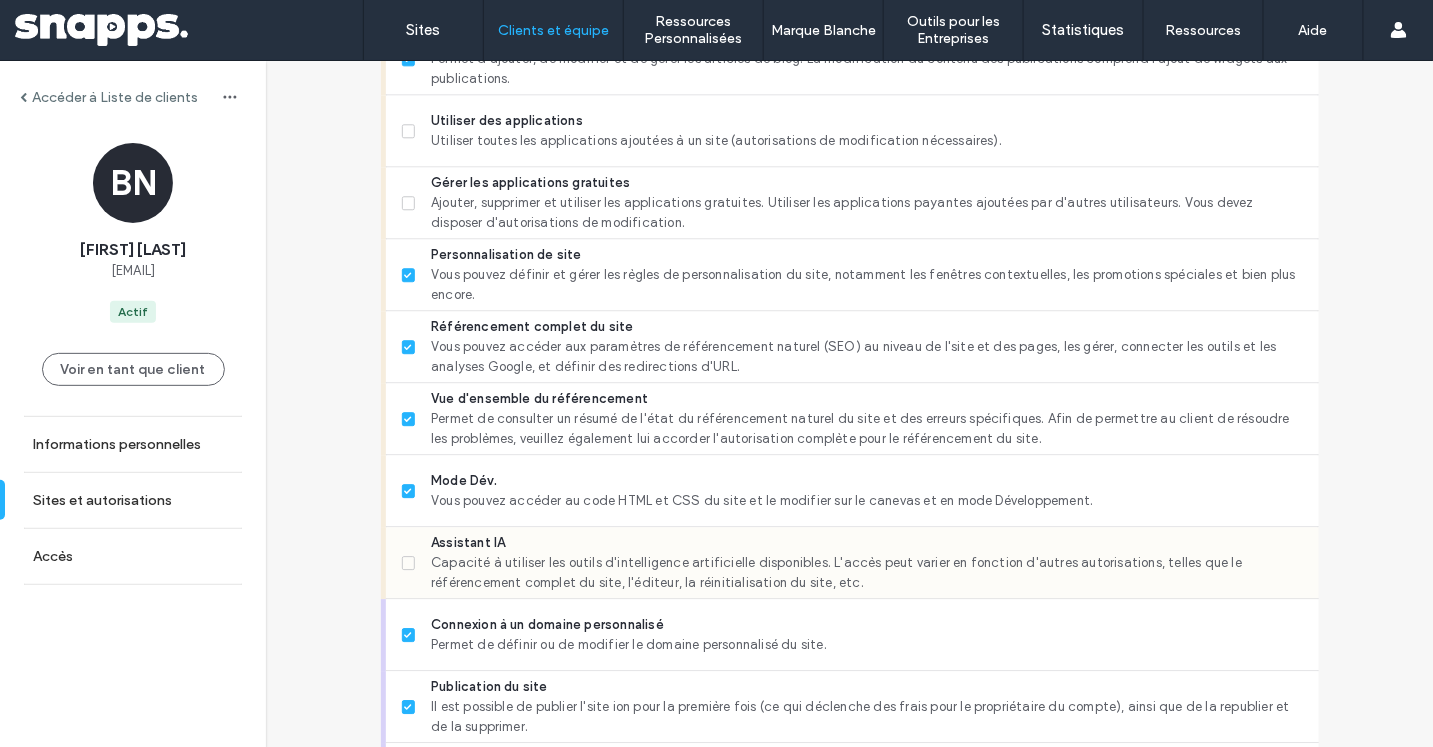 click on "Assistant IA Capacité à utiliser les outils d'intelligence artificielle disponibles. L'accès peut varier en fonction d'autres autorisations, telles que le référencement complet du site, l'éditeur, la réinitialisation du site, etc." at bounding box center (852, 563) 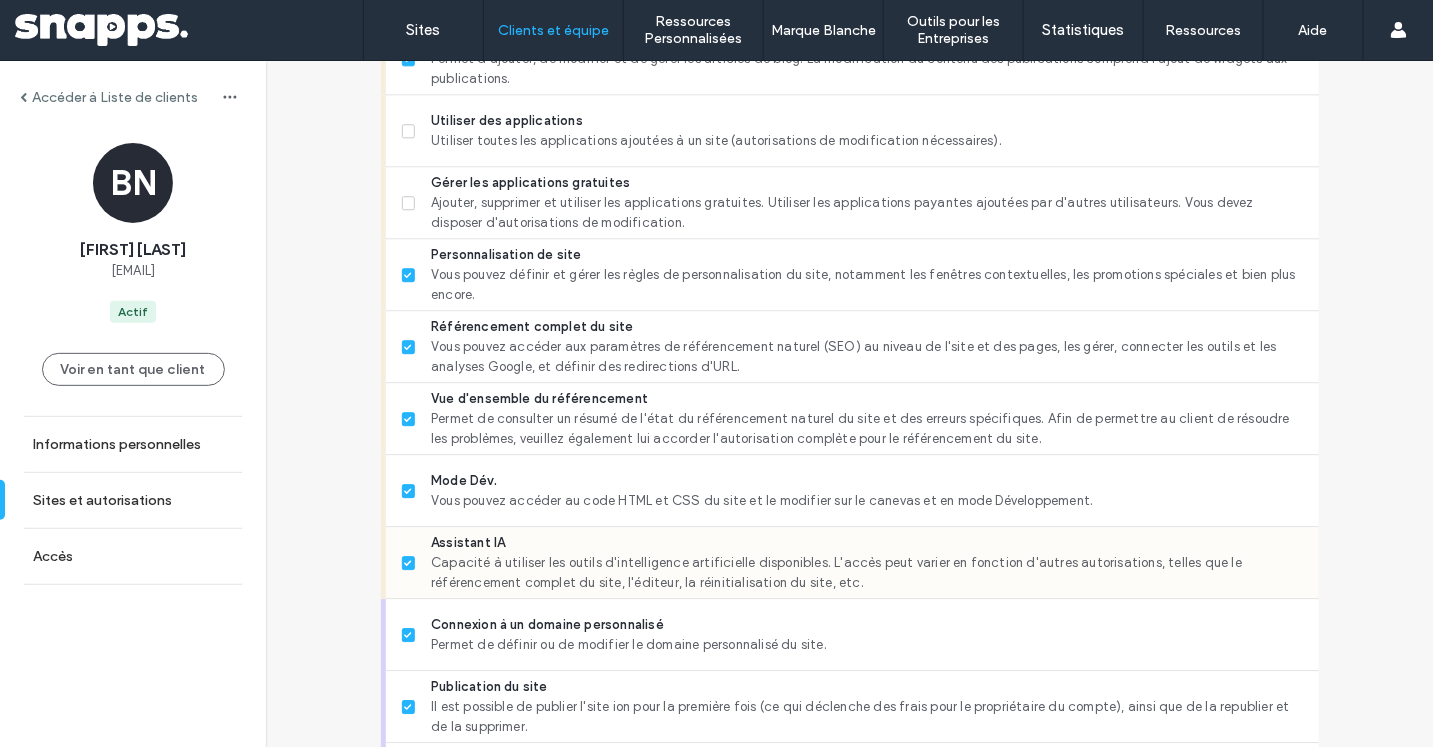 scroll, scrollTop: 1902, scrollLeft: 0, axis: vertical 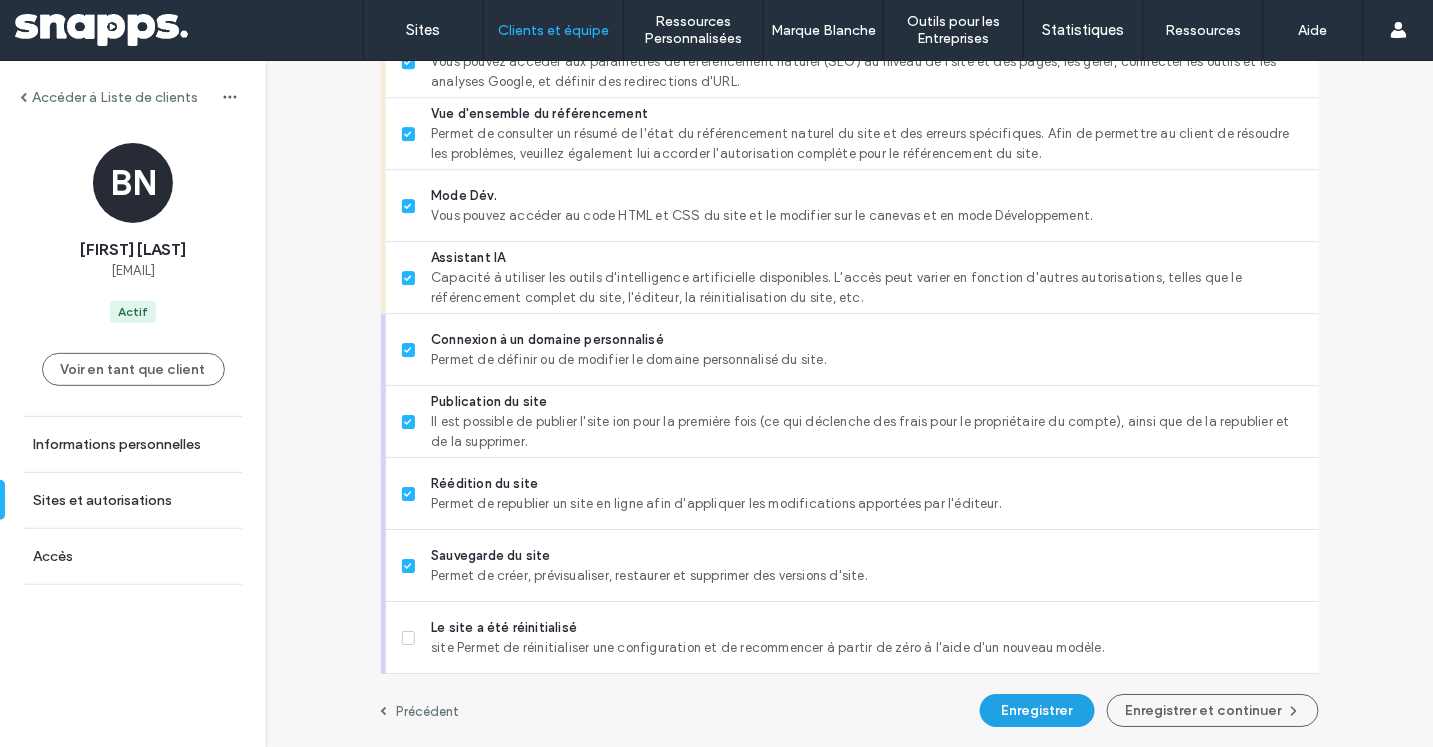 click on "Enregistrer" at bounding box center [1037, 710] 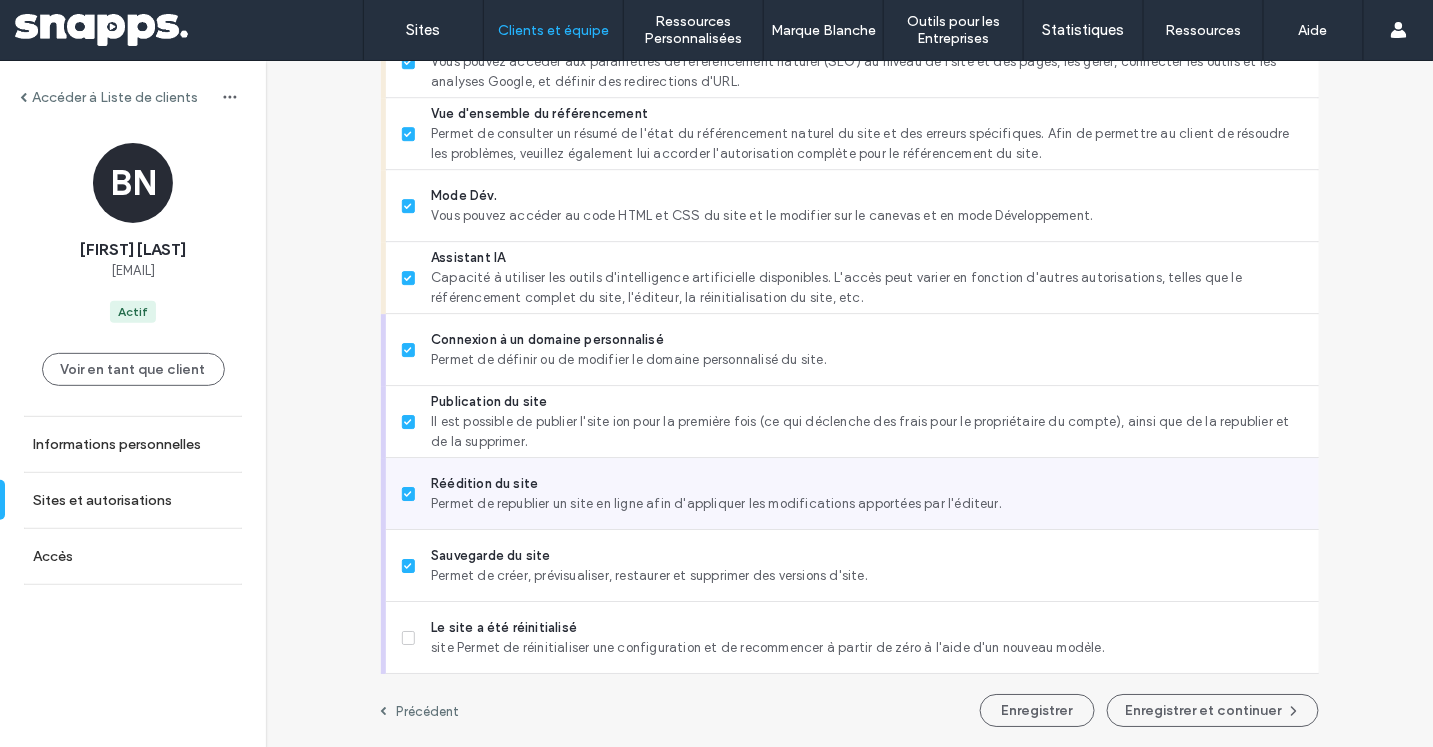 type 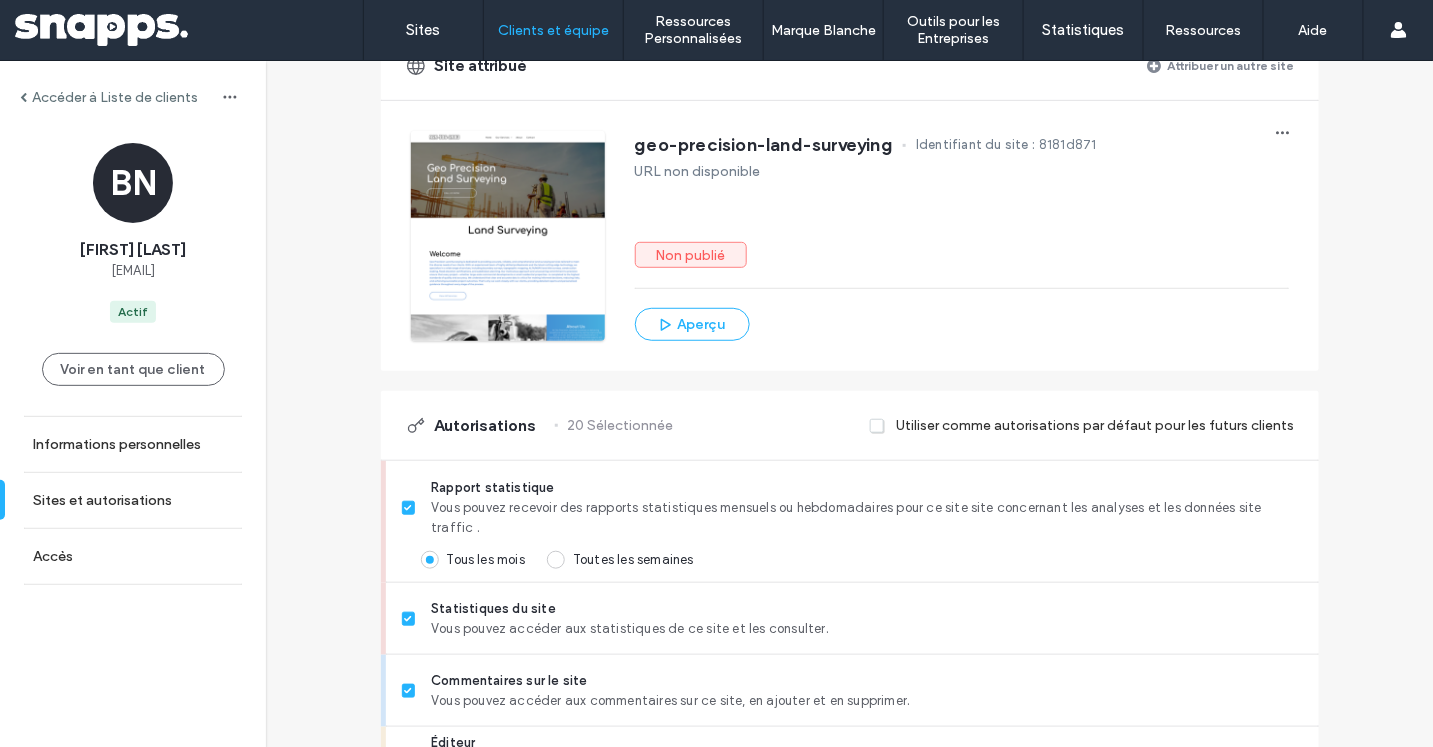 scroll, scrollTop: 0, scrollLeft: 0, axis: both 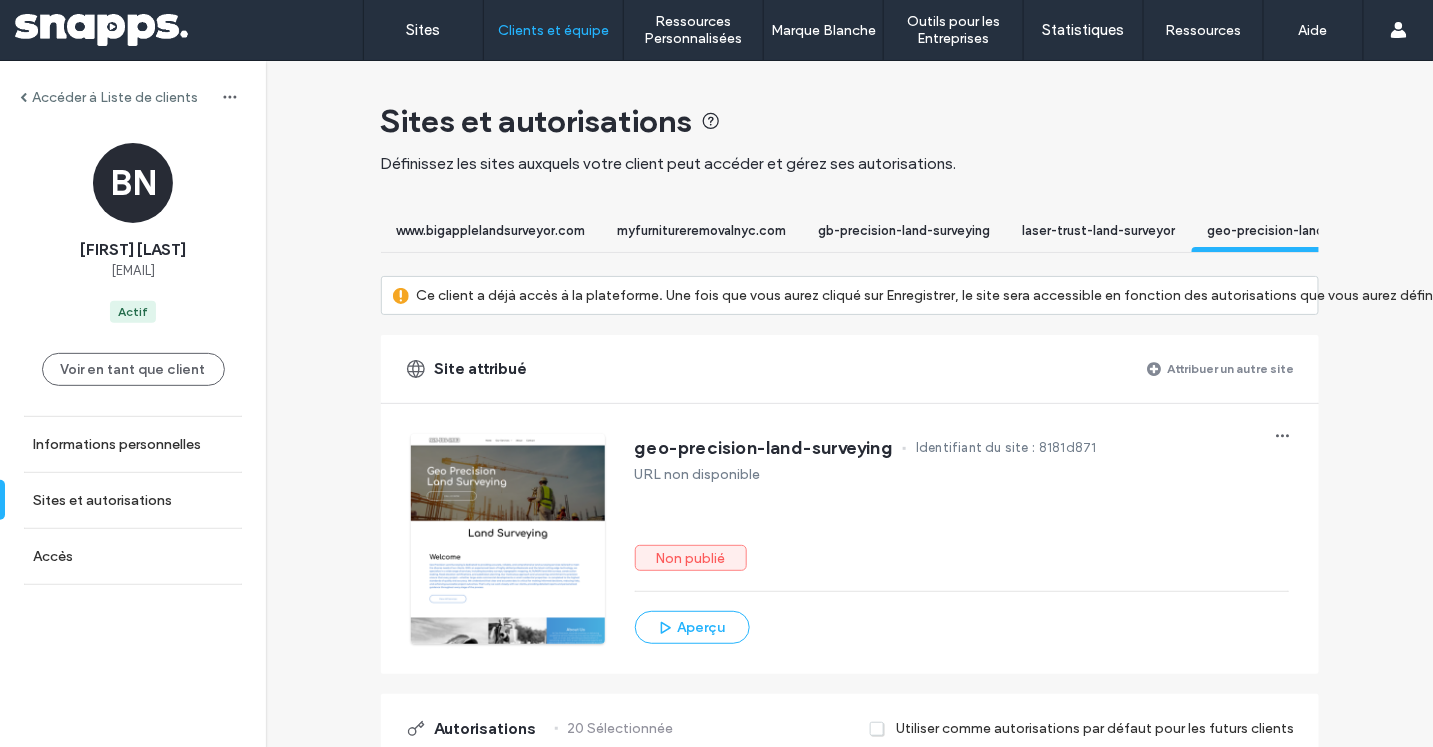 click on "Attribuer un autre site" at bounding box center (1231, 368) 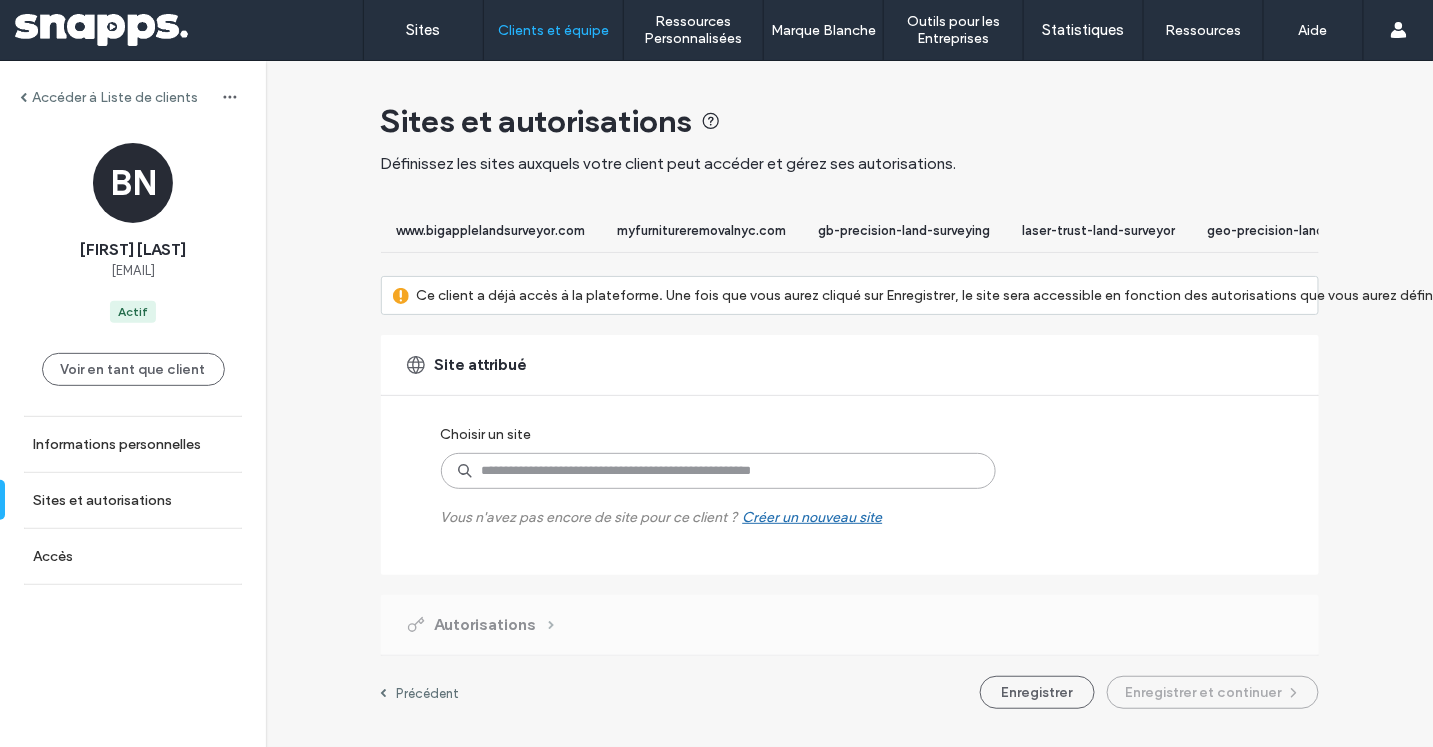 click at bounding box center (718, 471) 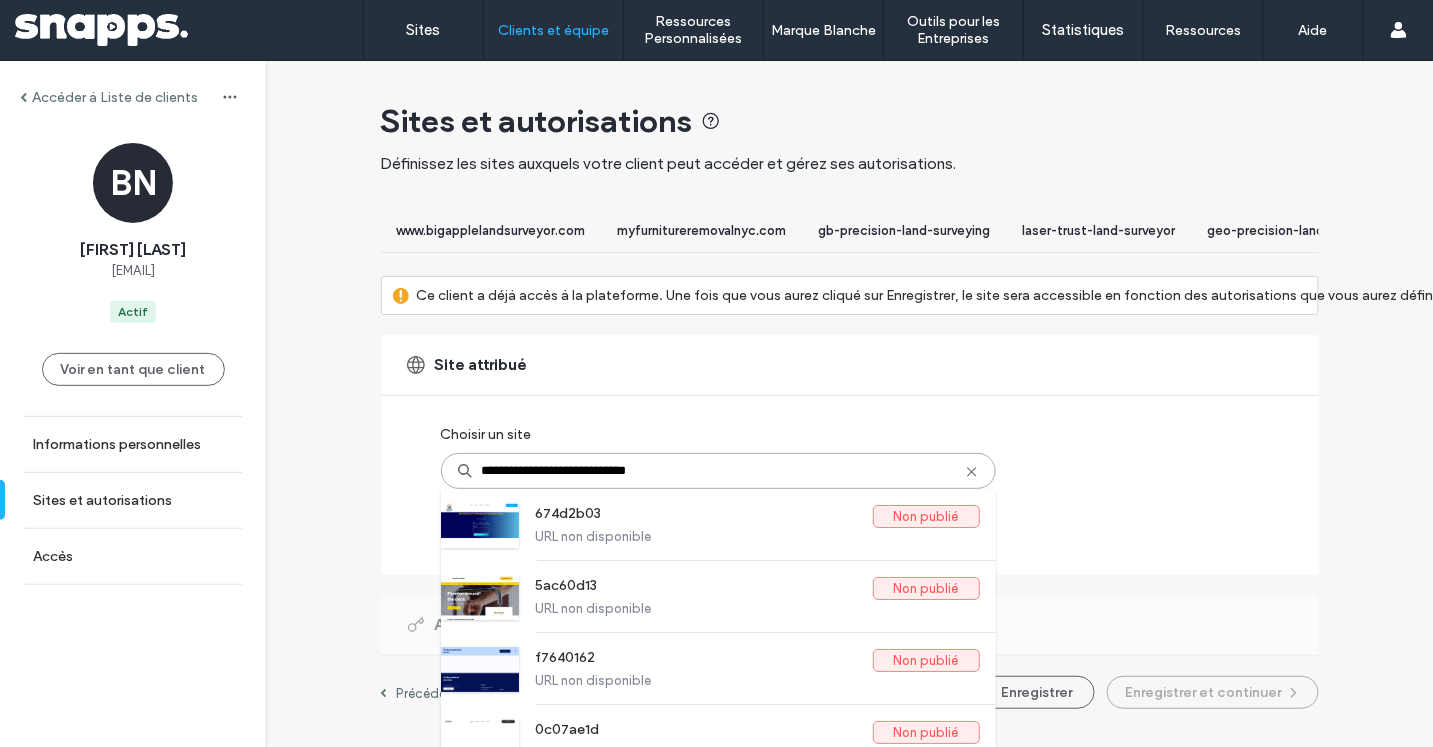 click on "**********" at bounding box center (718, 471) 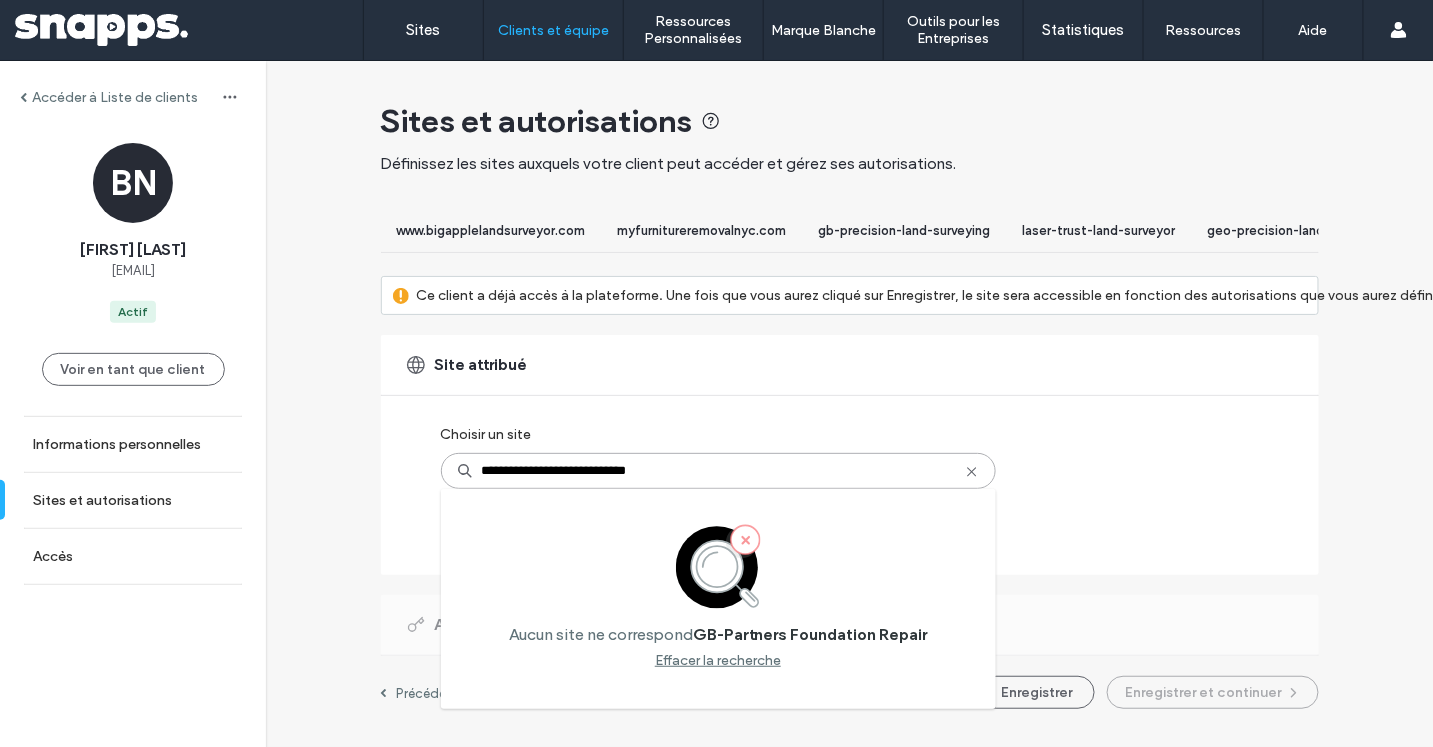 click on "**********" at bounding box center [718, 471] 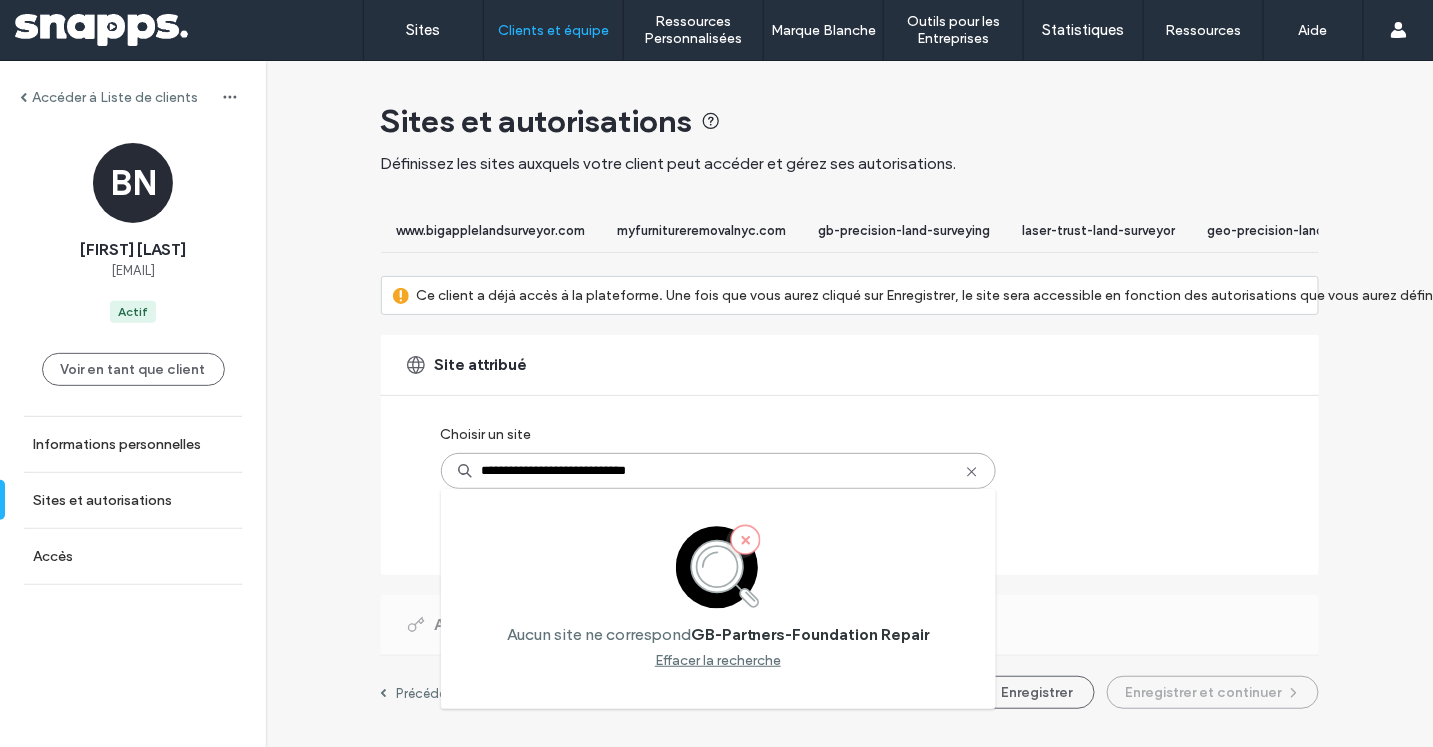 click on "**********" at bounding box center [718, 471] 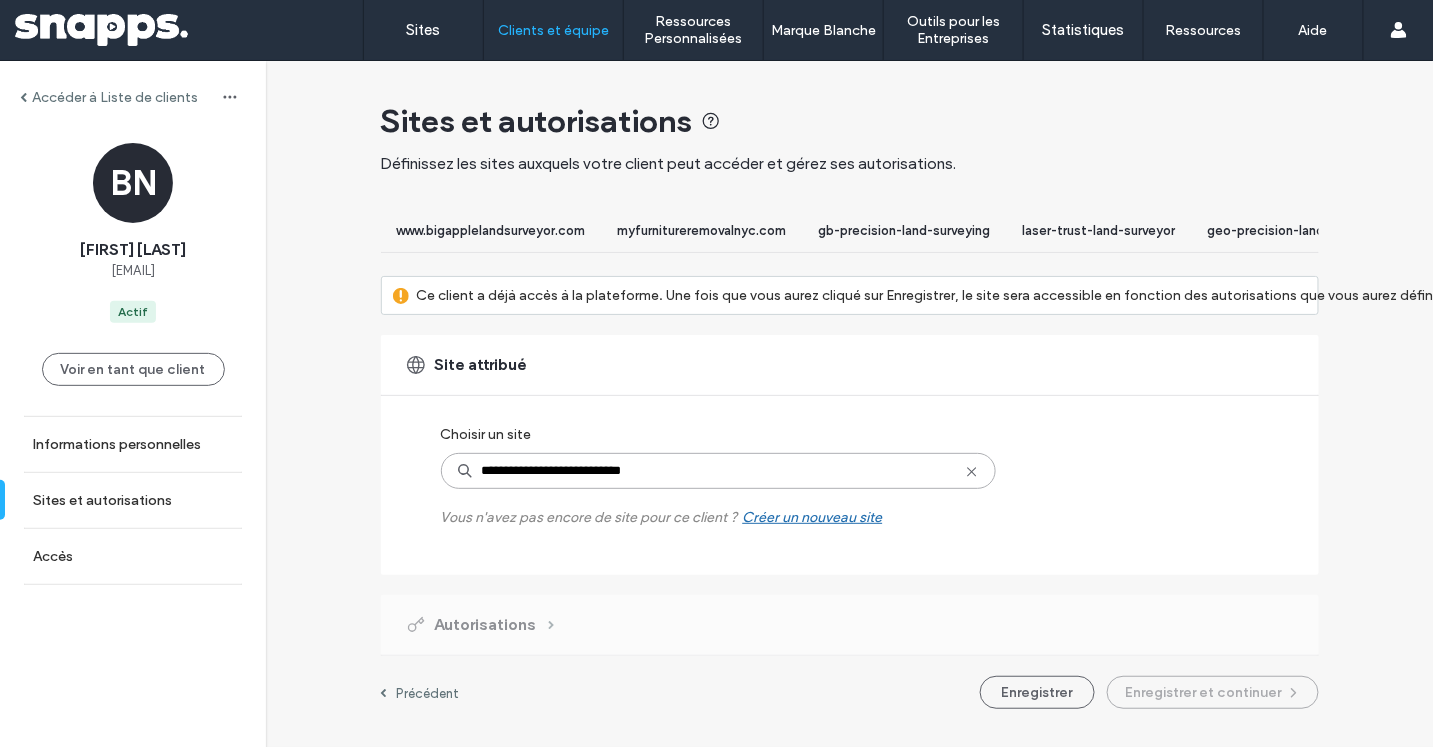 type on "**********" 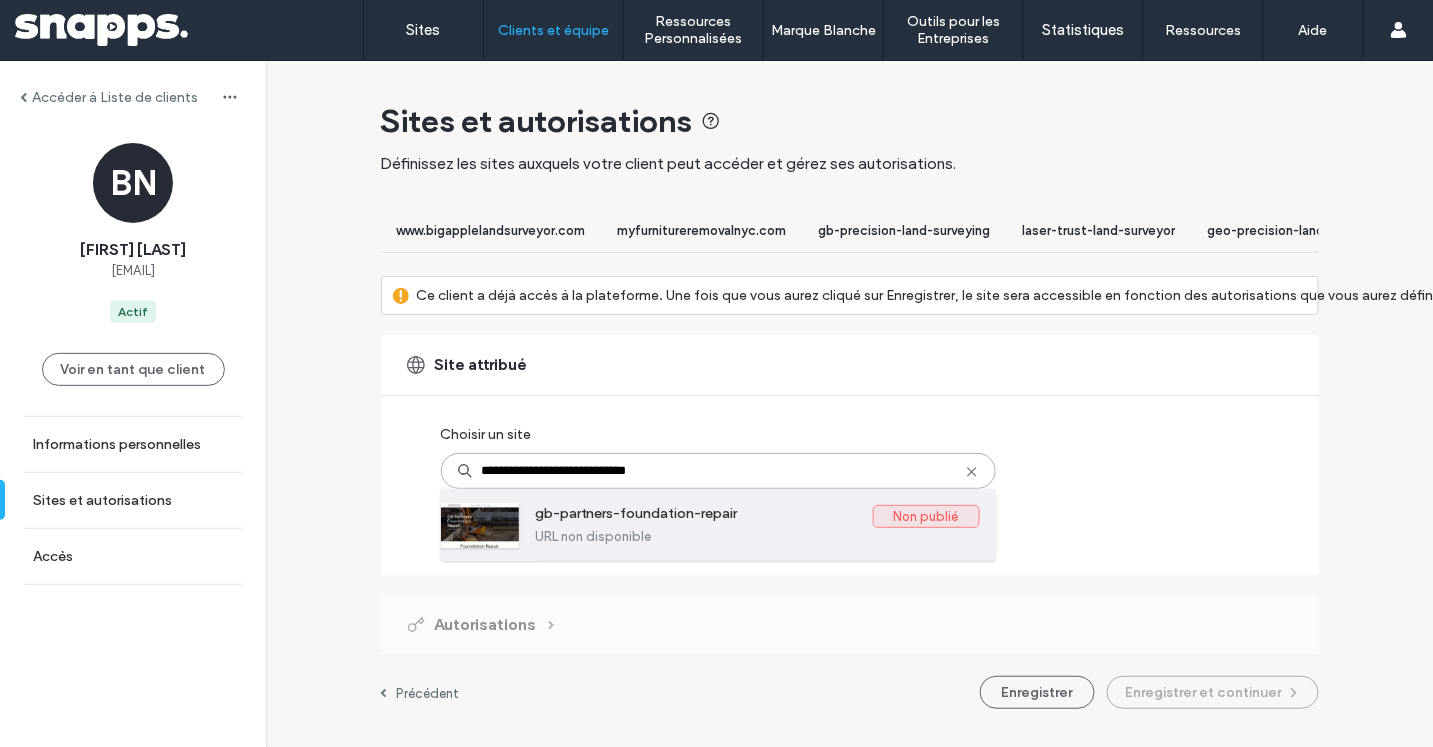click on "URL non disponible" at bounding box center [758, 536] 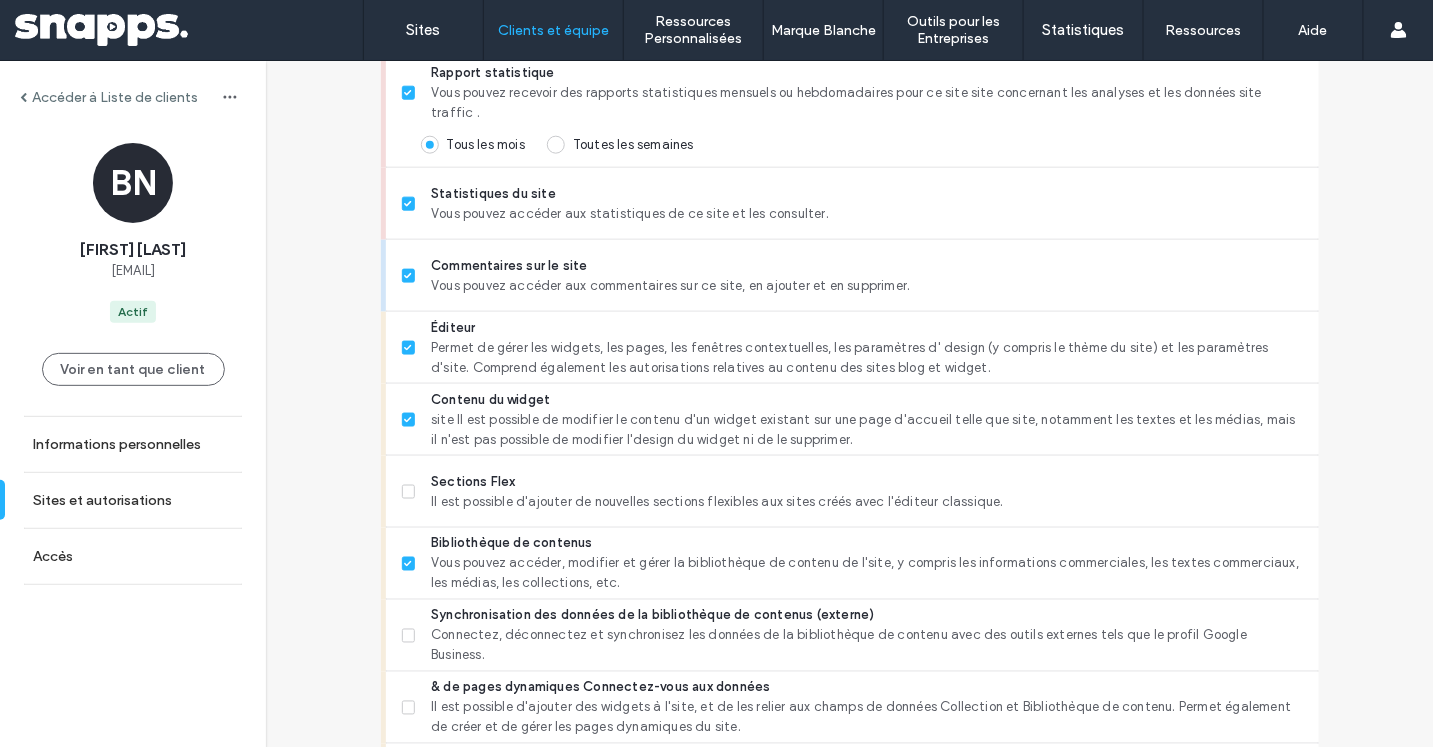 scroll, scrollTop: 726, scrollLeft: 0, axis: vertical 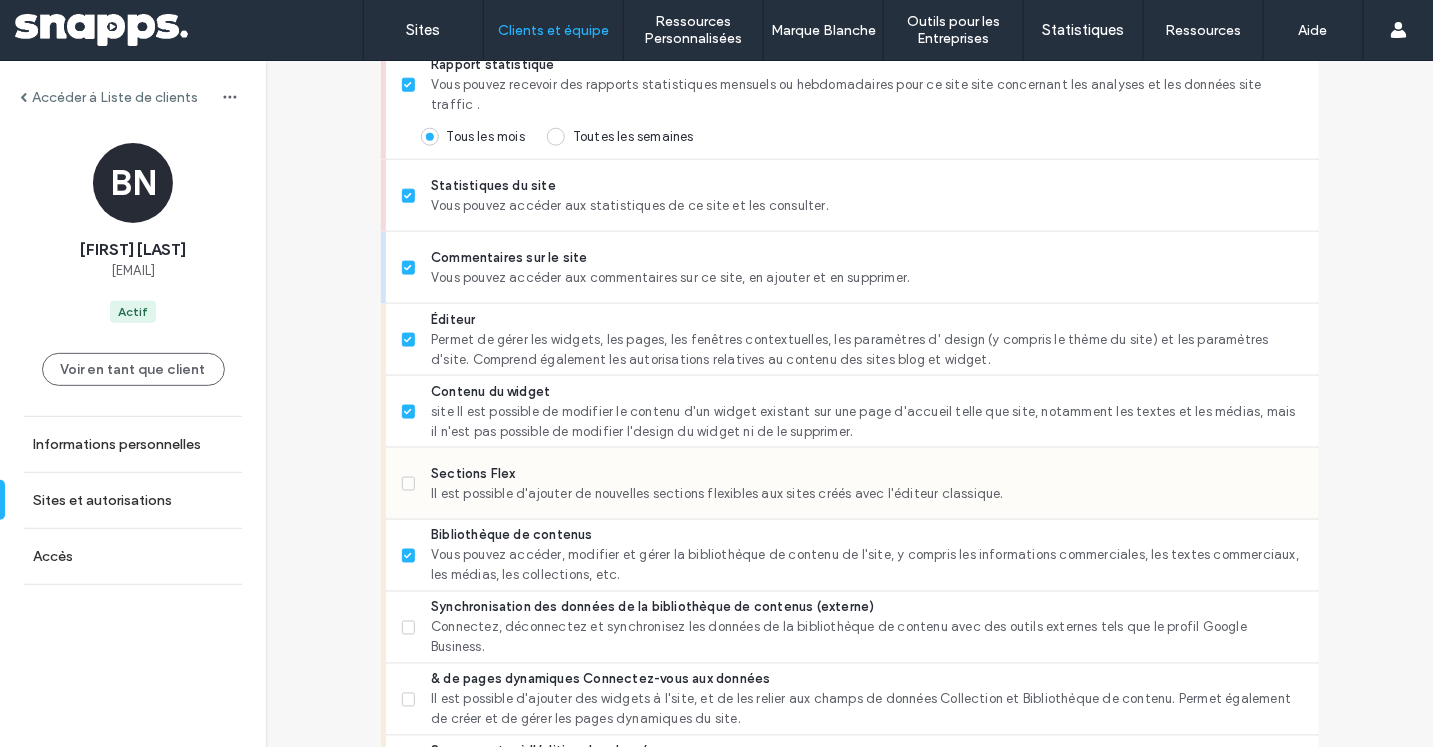 click on "Il est possible d'ajouter de nouvelles sections flexibles aux sites créés avec l'éditeur classique." at bounding box center [866, 494] 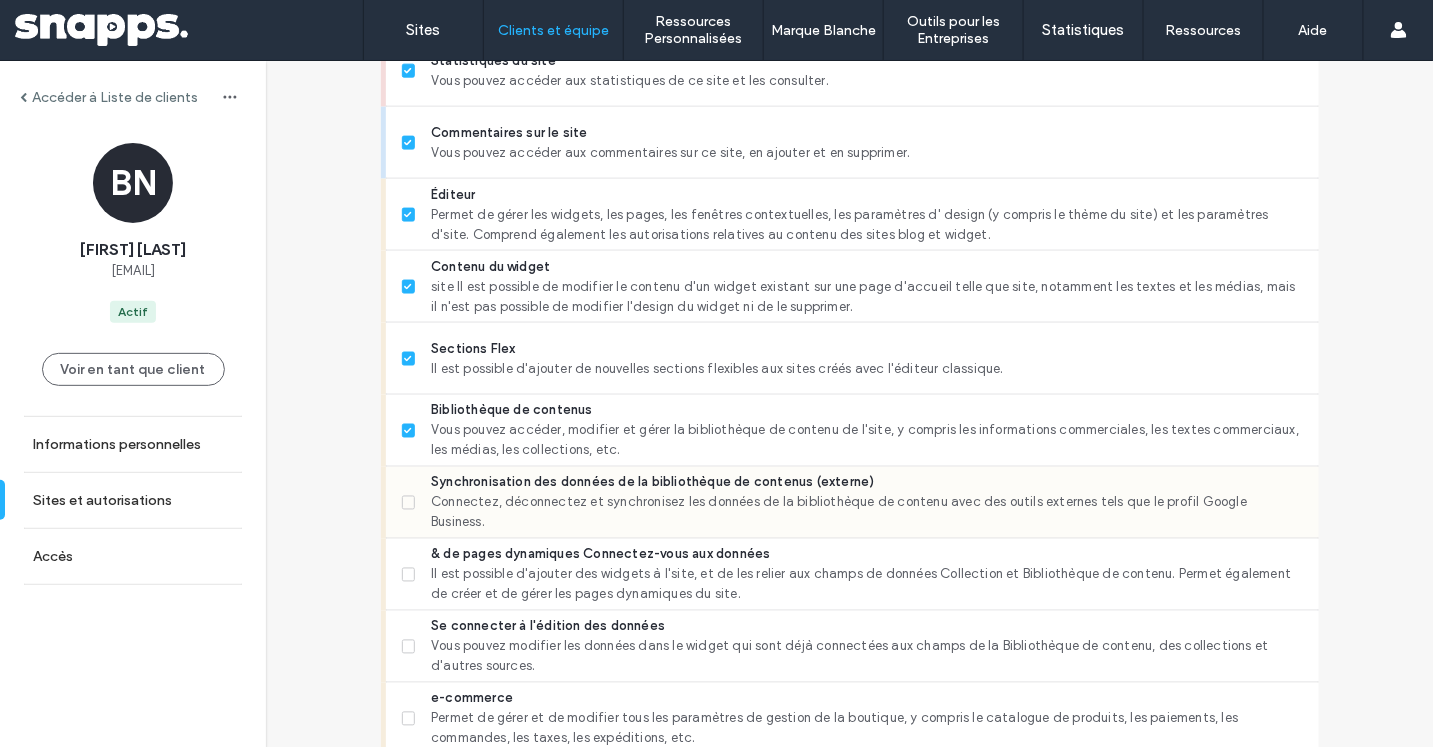 click on "Synchronisation des données de la bibliothèque de contenus (externe) Connectez, déconnectez et synchronisez les données de la bibliothèque de contenu avec des outils externes tels que le profil Google Business." at bounding box center [852, 503] 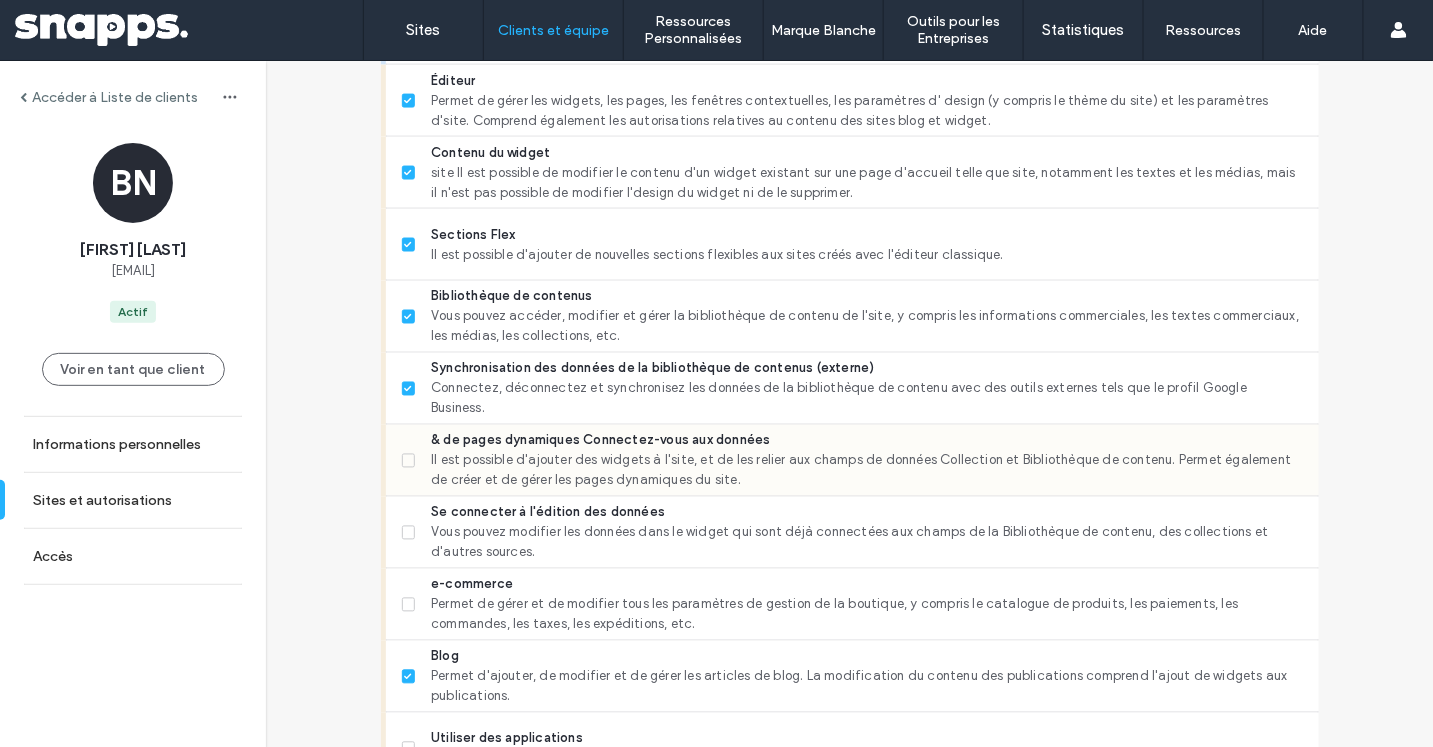 click on "& de pages dynamiques Connectez-vous aux données Il est possible d'ajouter des widgets à l'site, et de les relier aux champs de données Collection et Bibliothèque de contenu. Permet également de créer et de gérer les pages dynamiques du site." at bounding box center (852, 461) 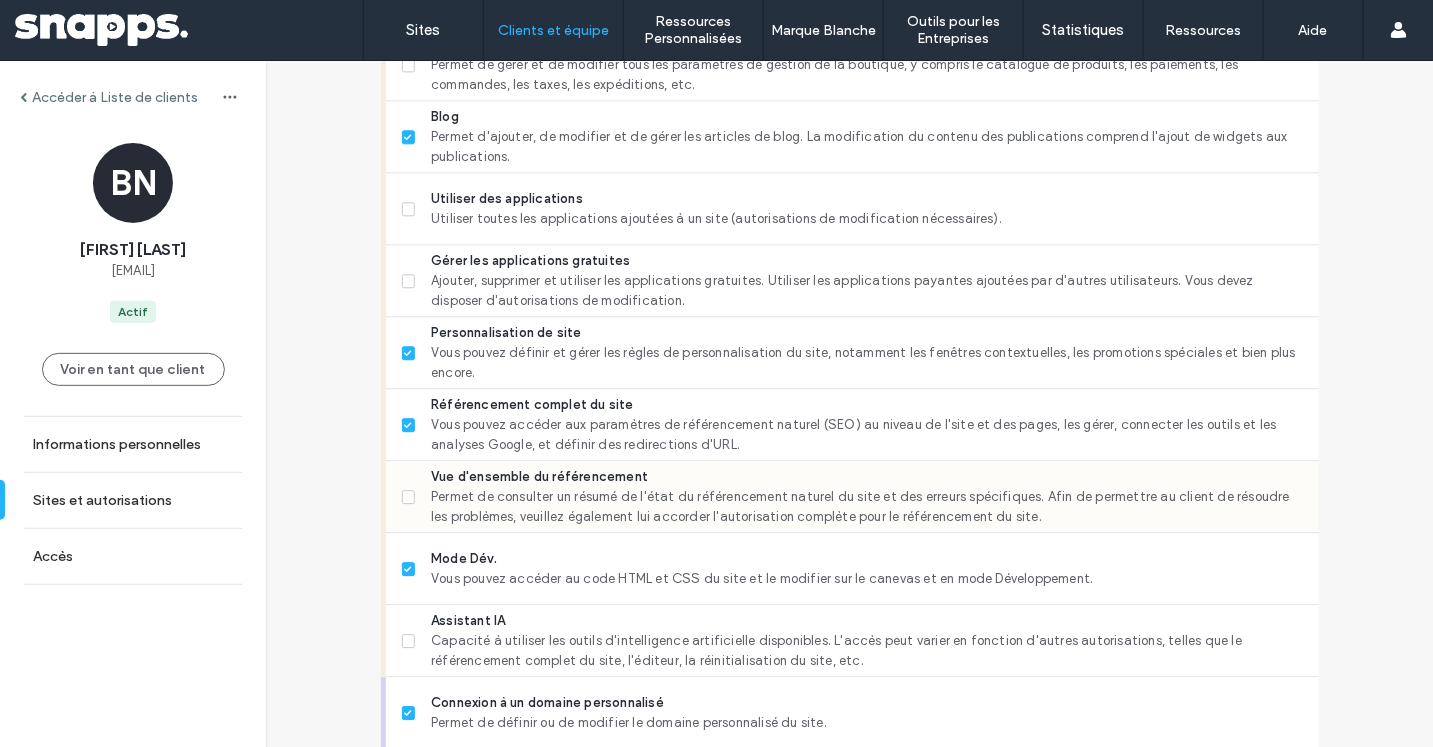 click on "Vue d'ensemble du référencement Permet de consulter un résumé de l'état du référencement naturel du site et des erreurs spécifiques. Afin de permettre au client de résoudre les problèmes, veuillez également lui accorder l'autorisation complète pour le référencement du site." at bounding box center (852, 497) 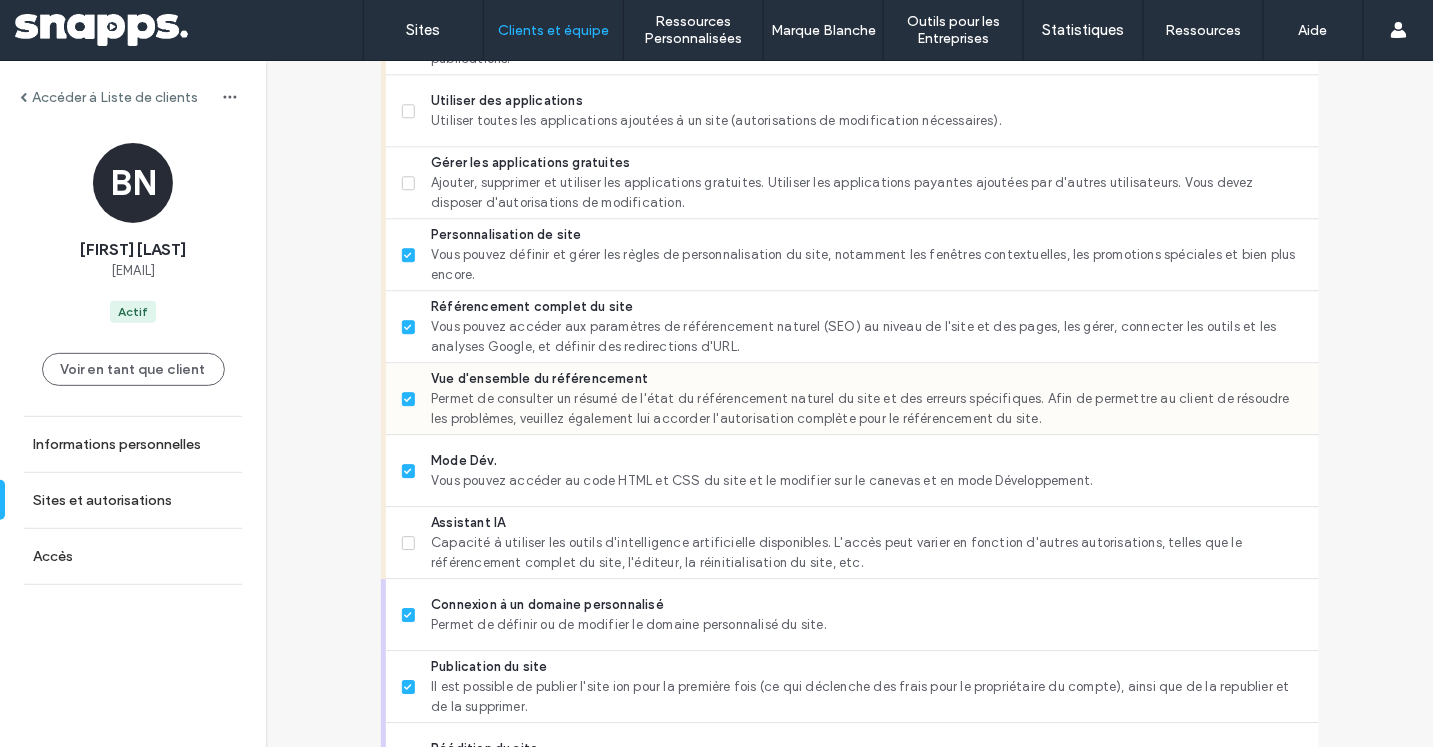 scroll, scrollTop: 1608, scrollLeft: 0, axis: vertical 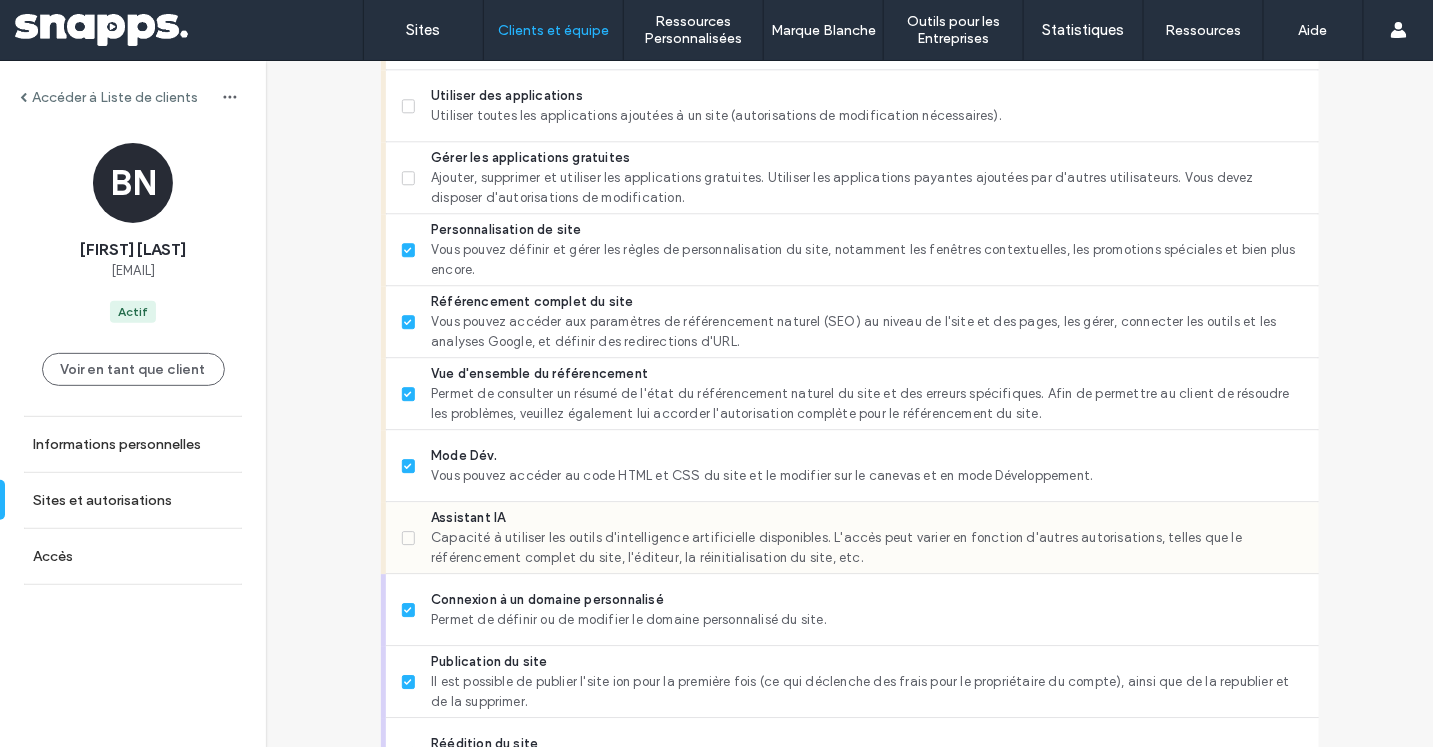click 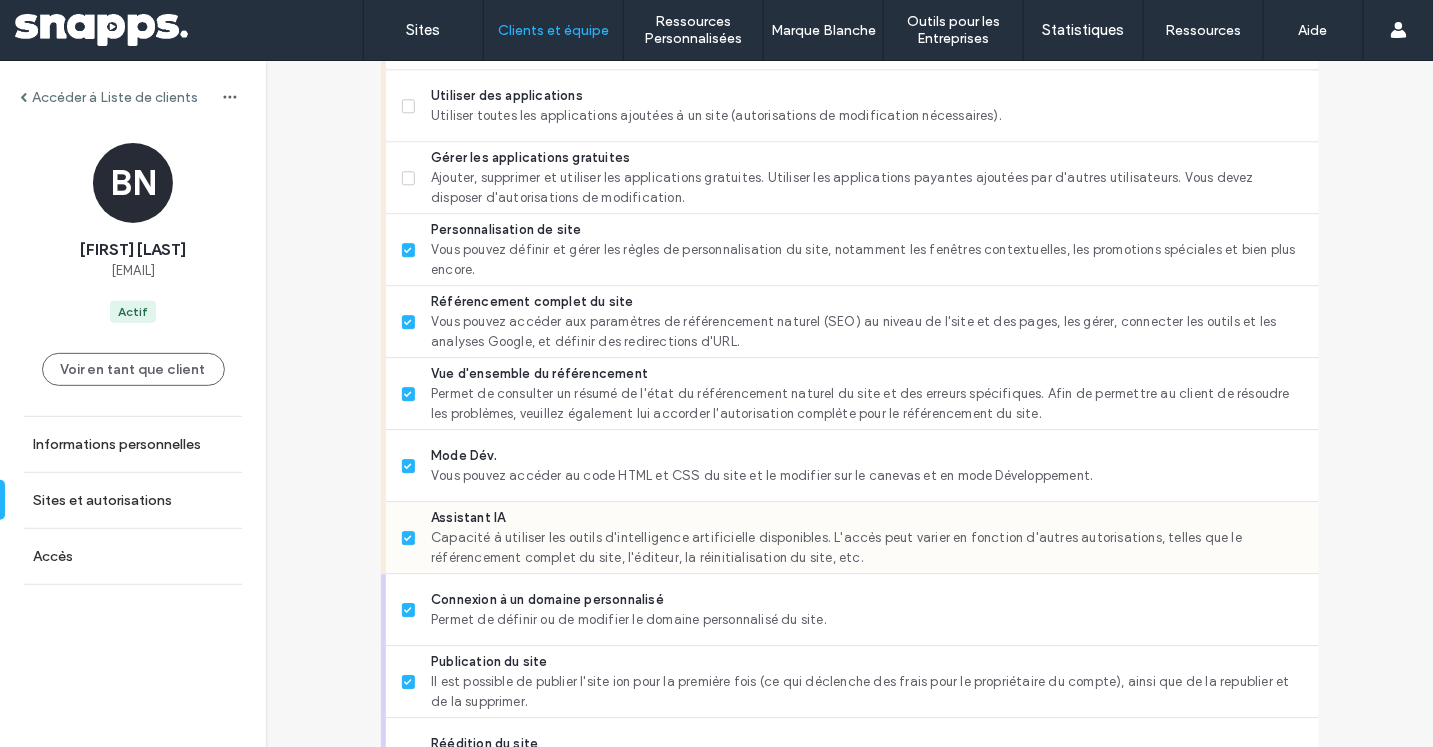 scroll, scrollTop: 1902, scrollLeft: 0, axis: vertical 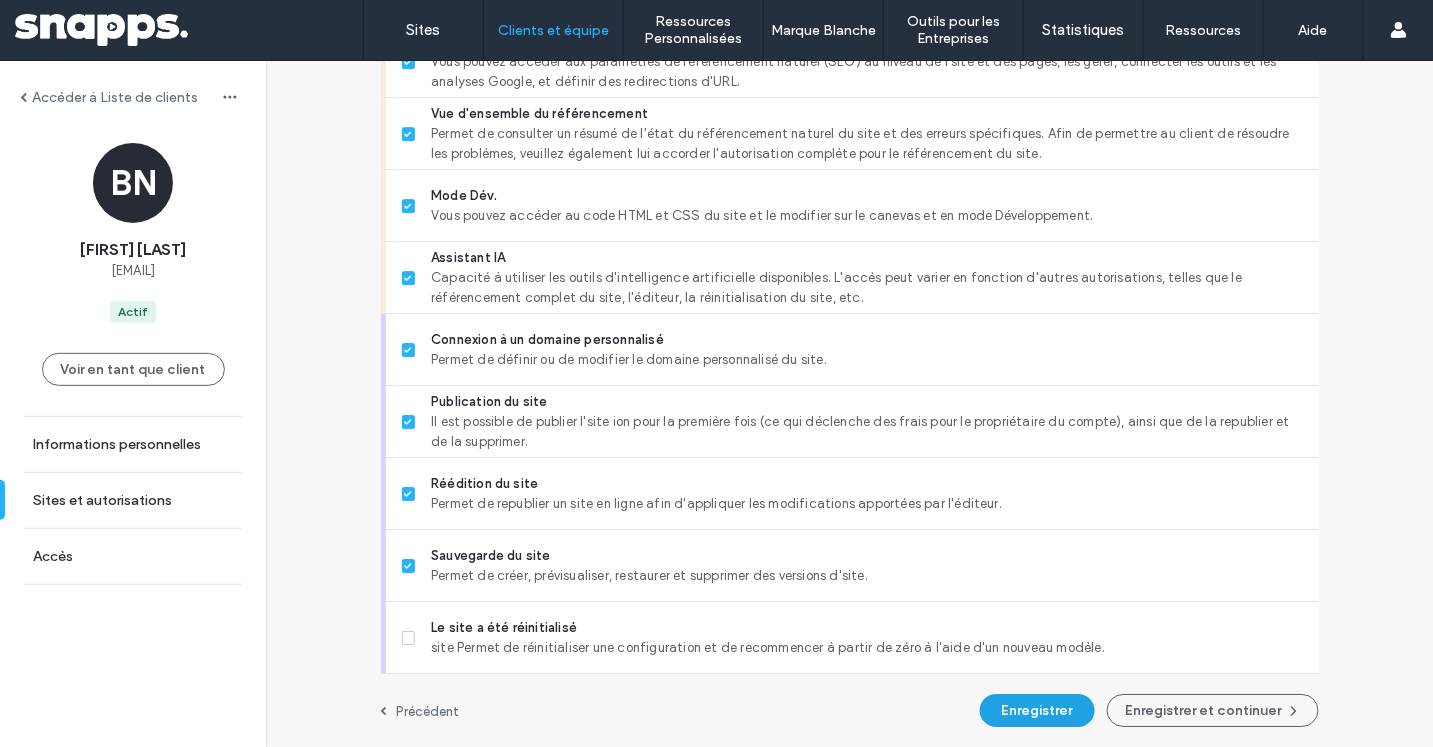 click on "Enregistrer" at bounding box center (1037, 710) 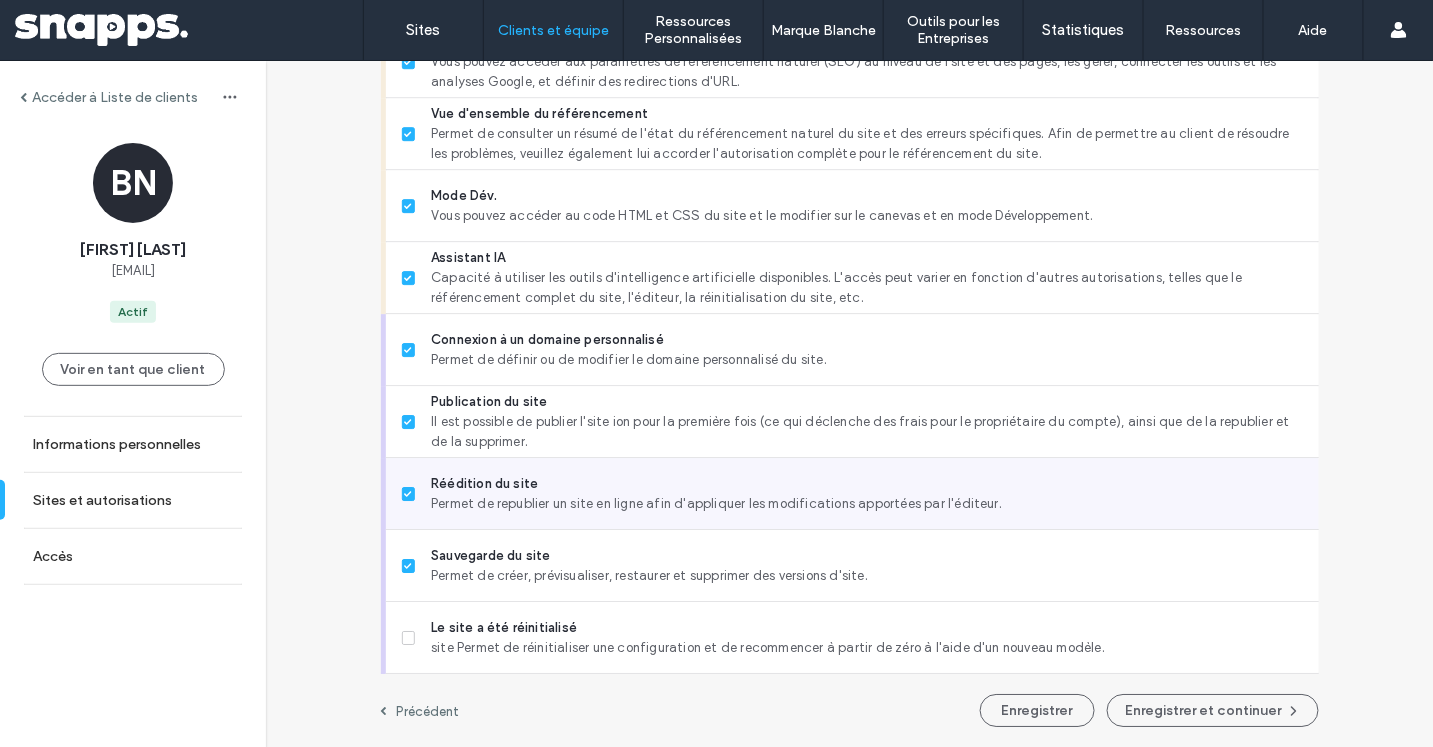 type 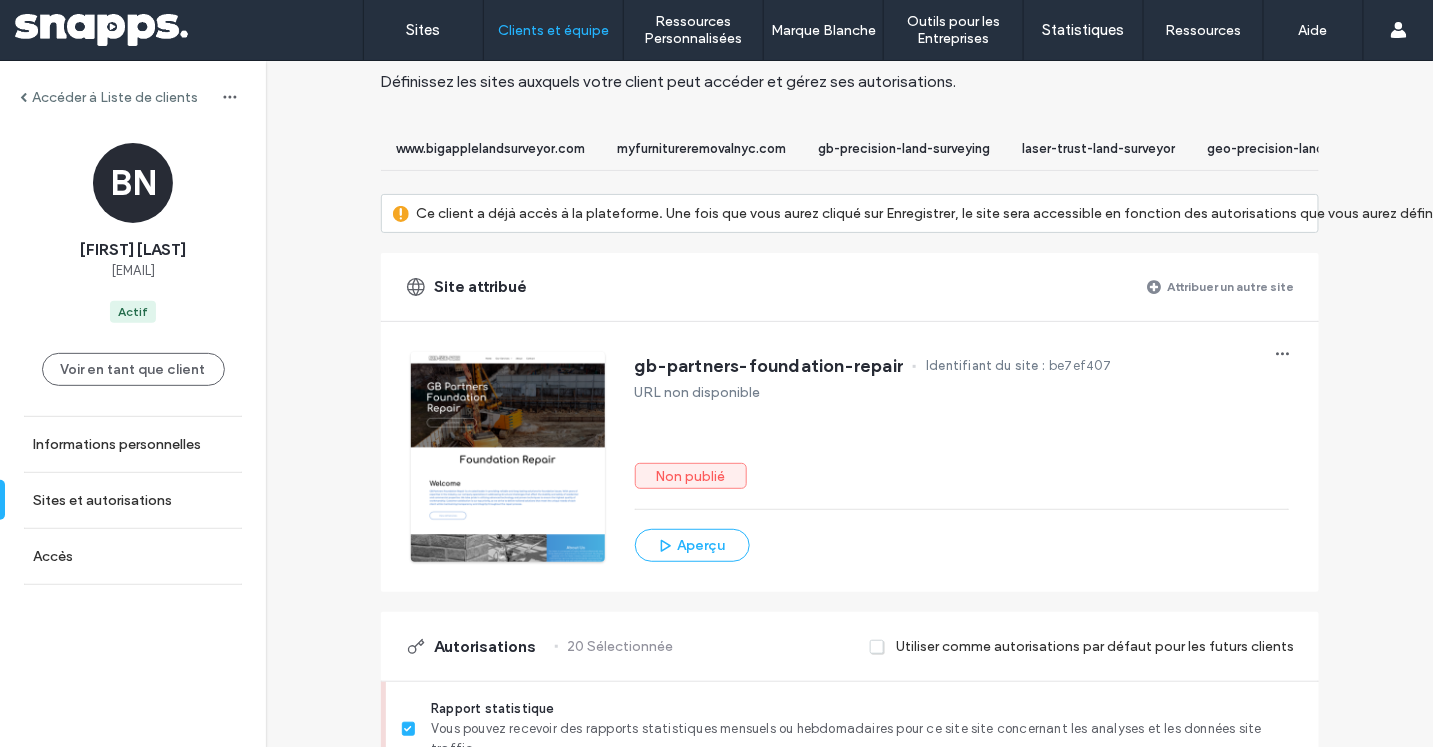 scroll, scrollTop: 0, scrollLeft: 0, axis: both 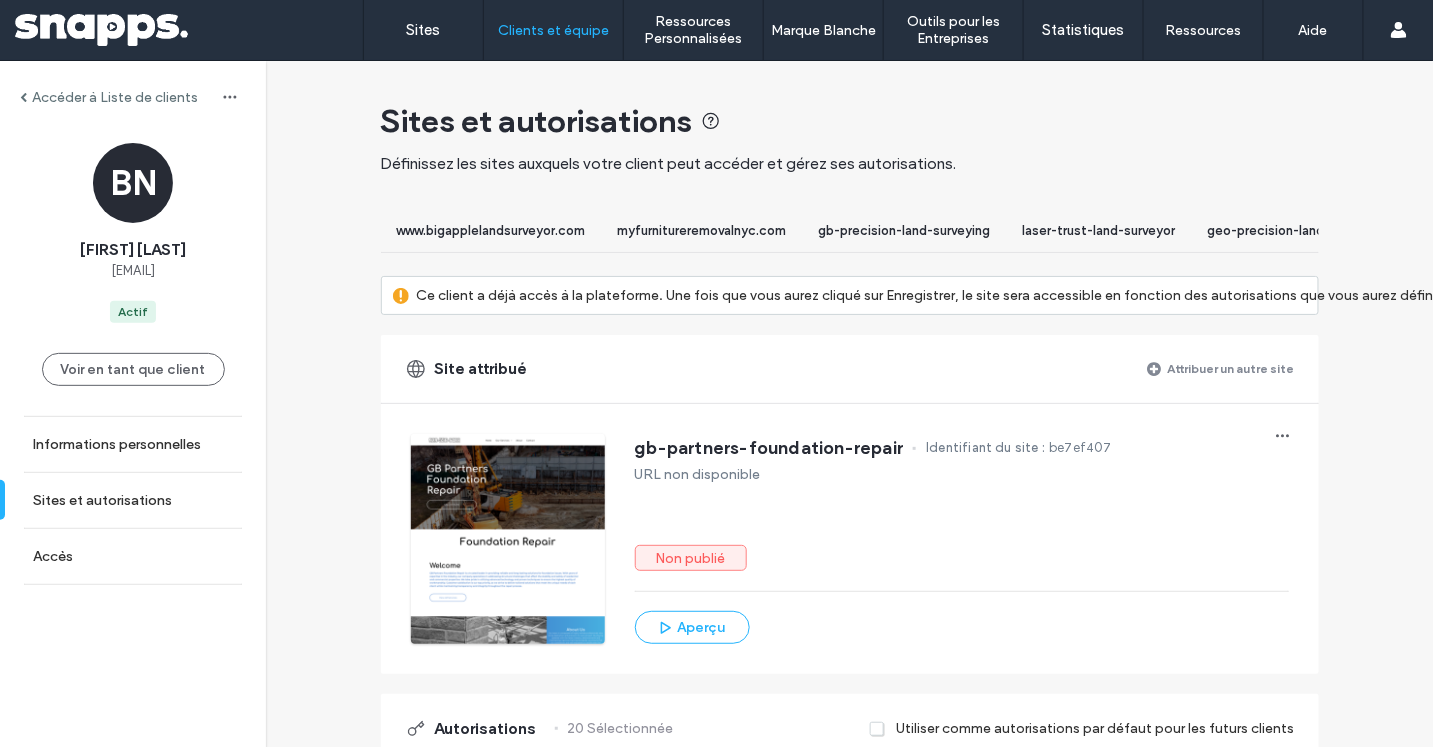 click on "Attribuer un autre site" at bounding box center (1231, 368) 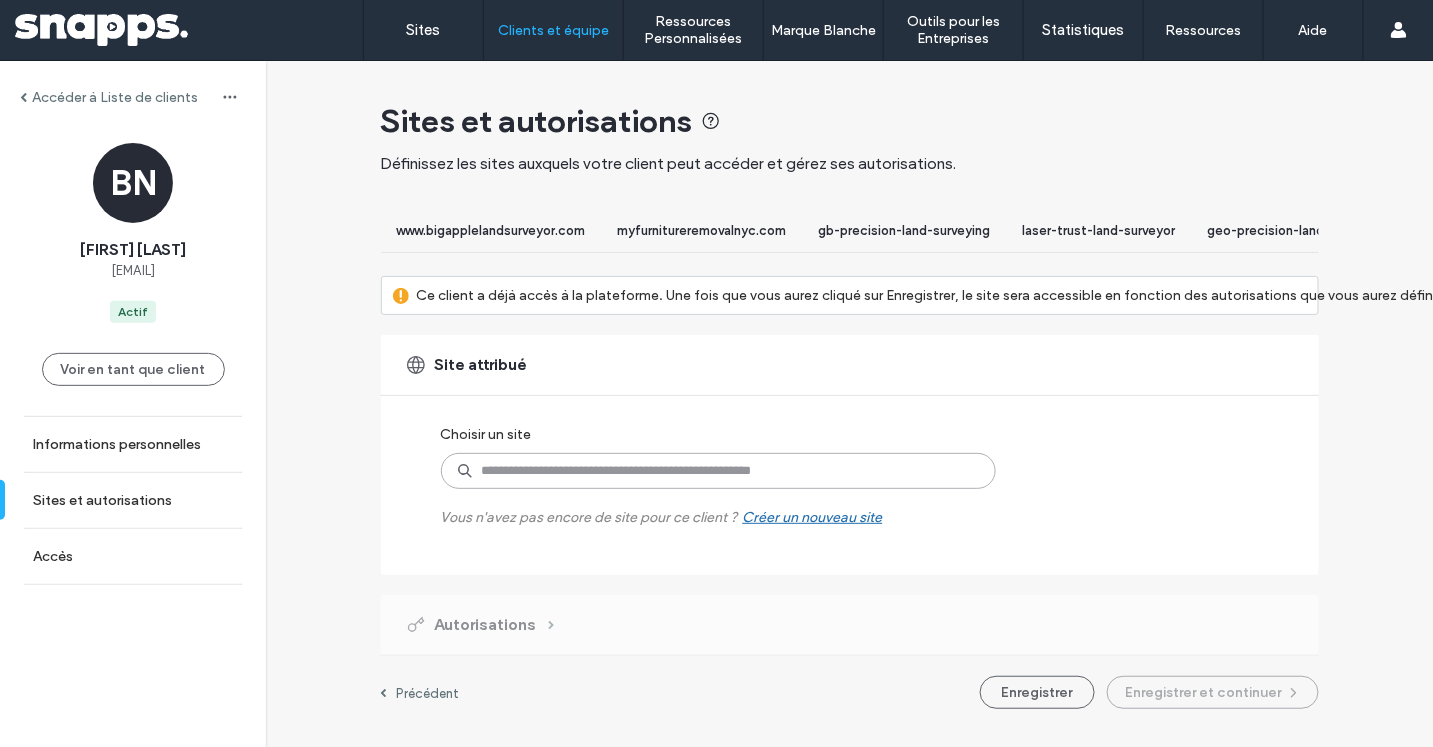 click at bounding box center [718, 471] 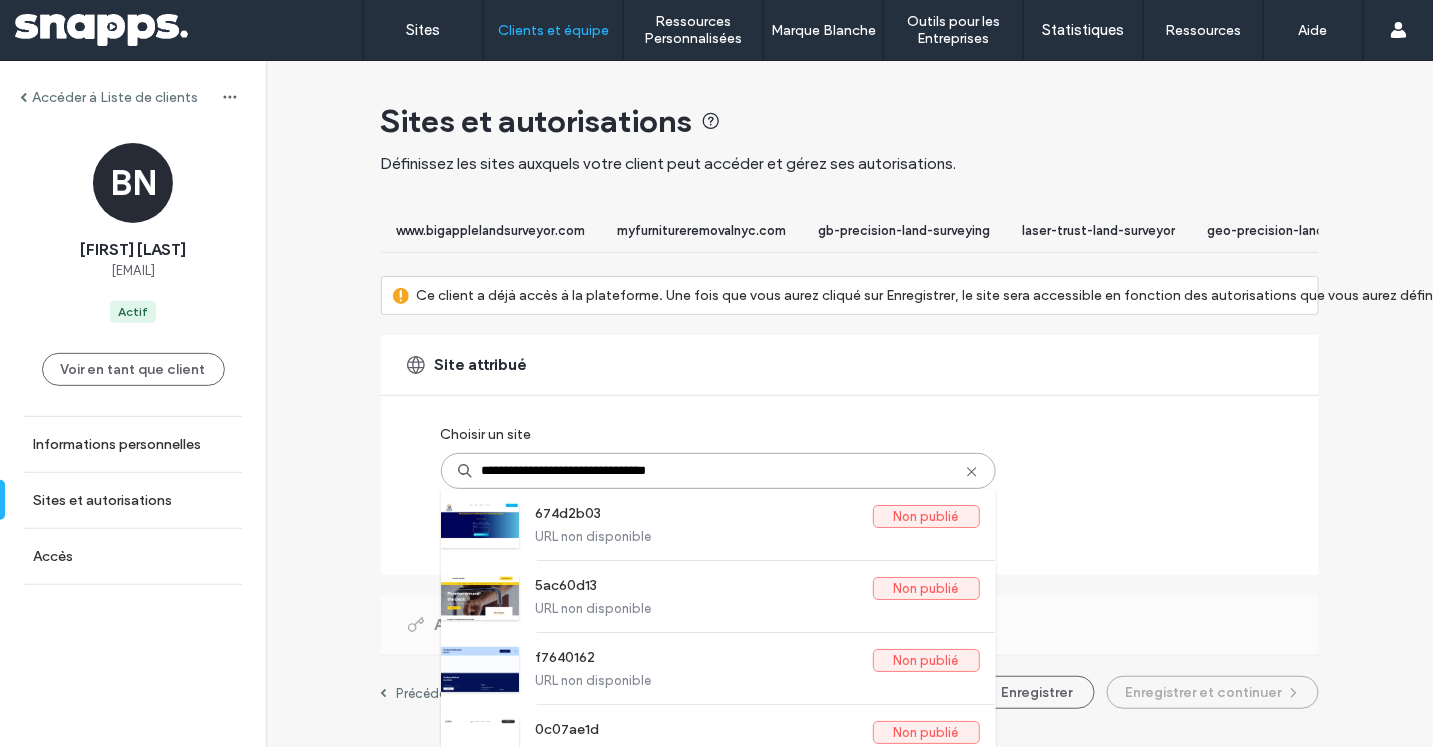 click on "**********" at bounding box center [718, 471] 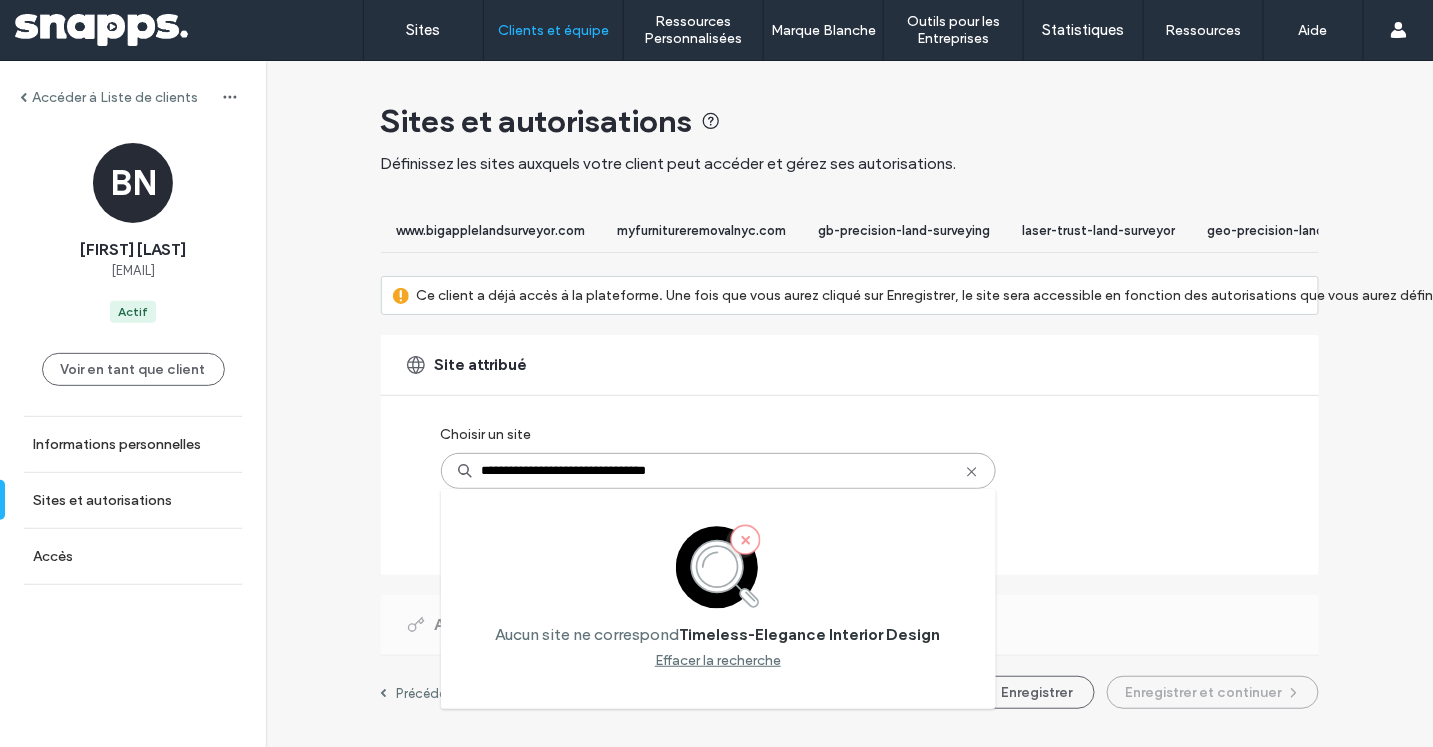 click on "**********" at bounding box center (718, 471) 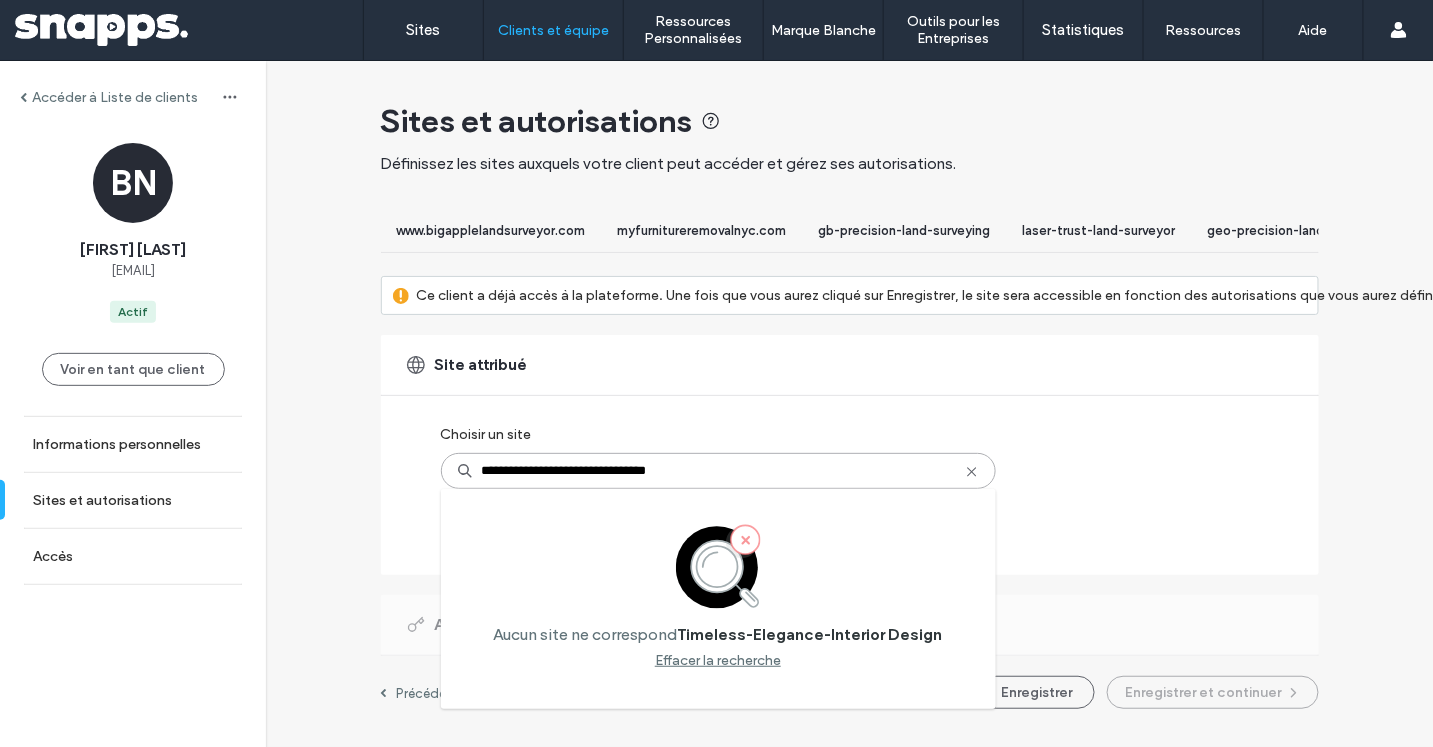 click on "**********" at bounding box center [718, 471] 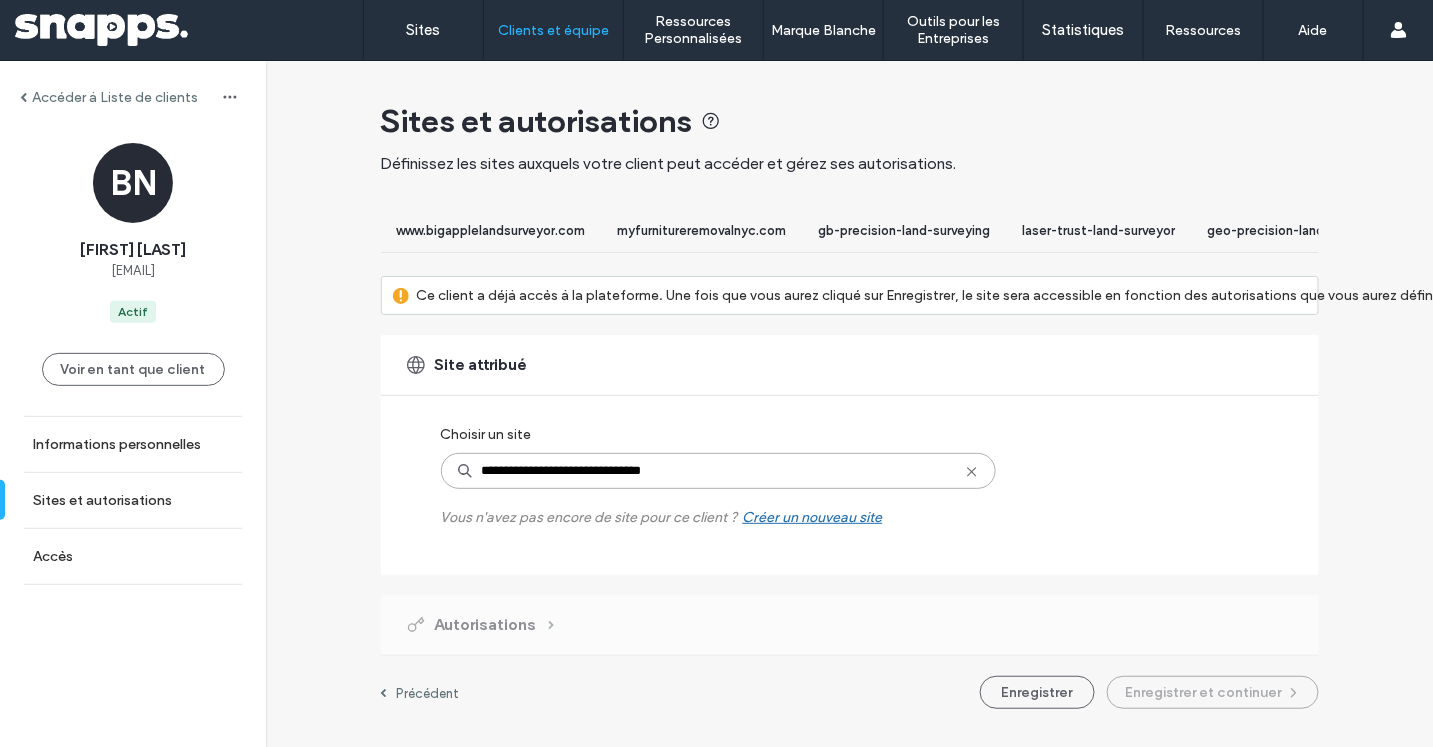 type on "**********" 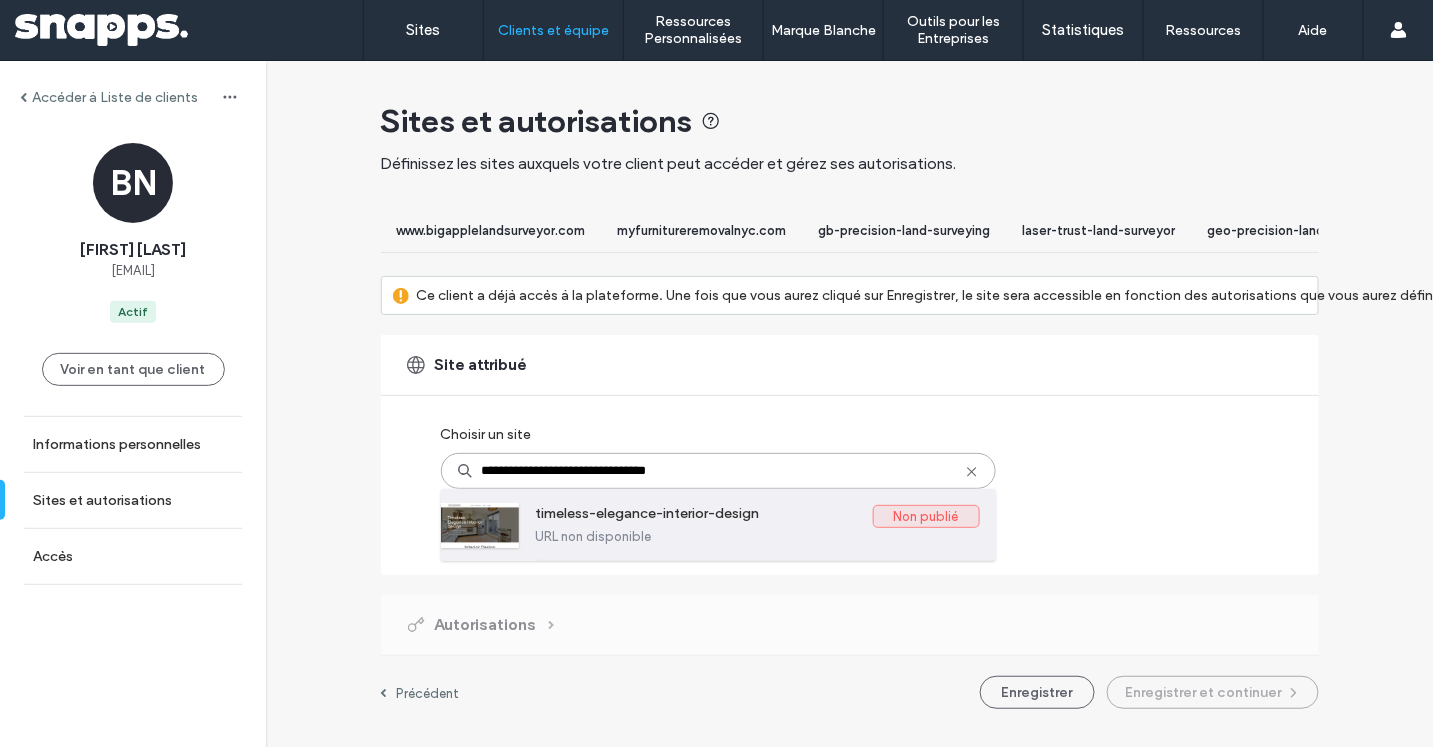 click on "timeless-elegance-interior-design" at bounding box center (704, 517) 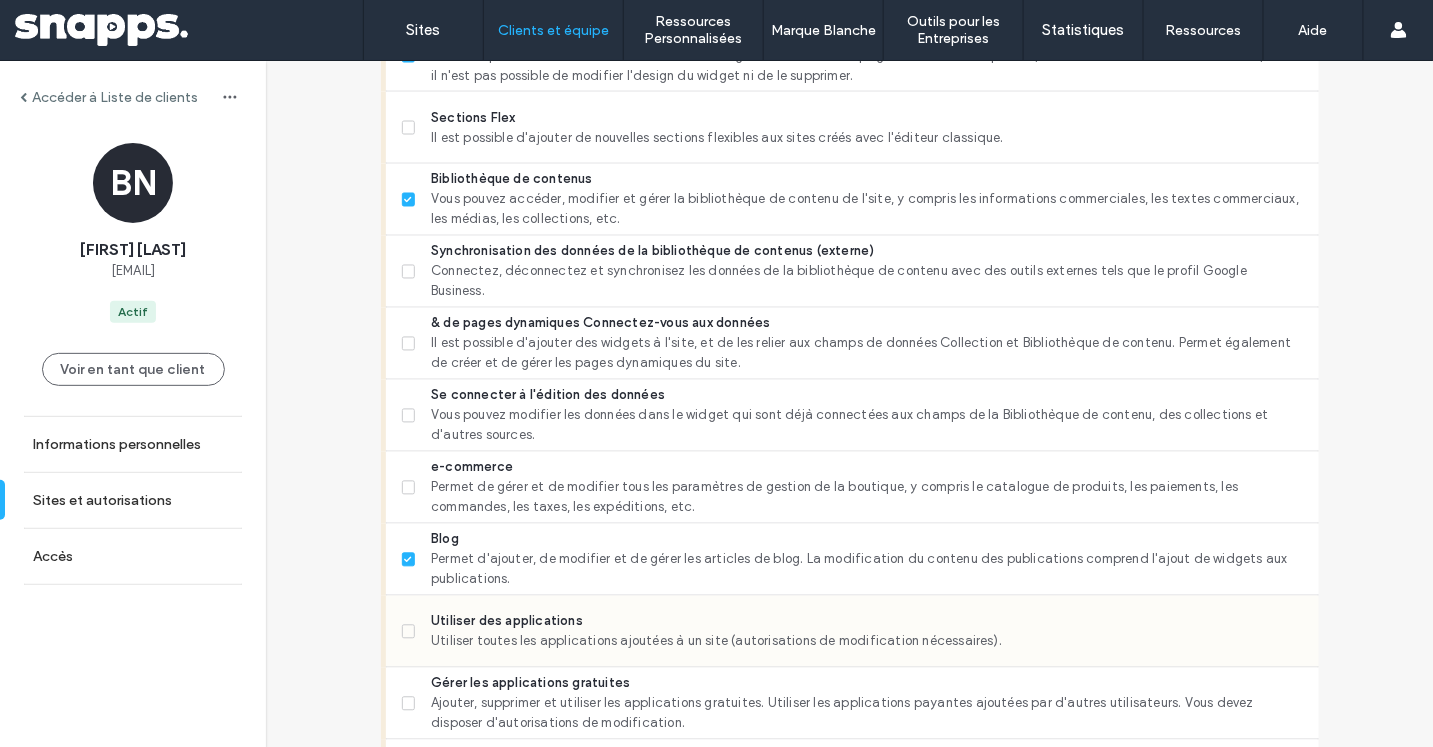 scroll, scrollTop: 1050, scrollLeft: 0, axis: vertical 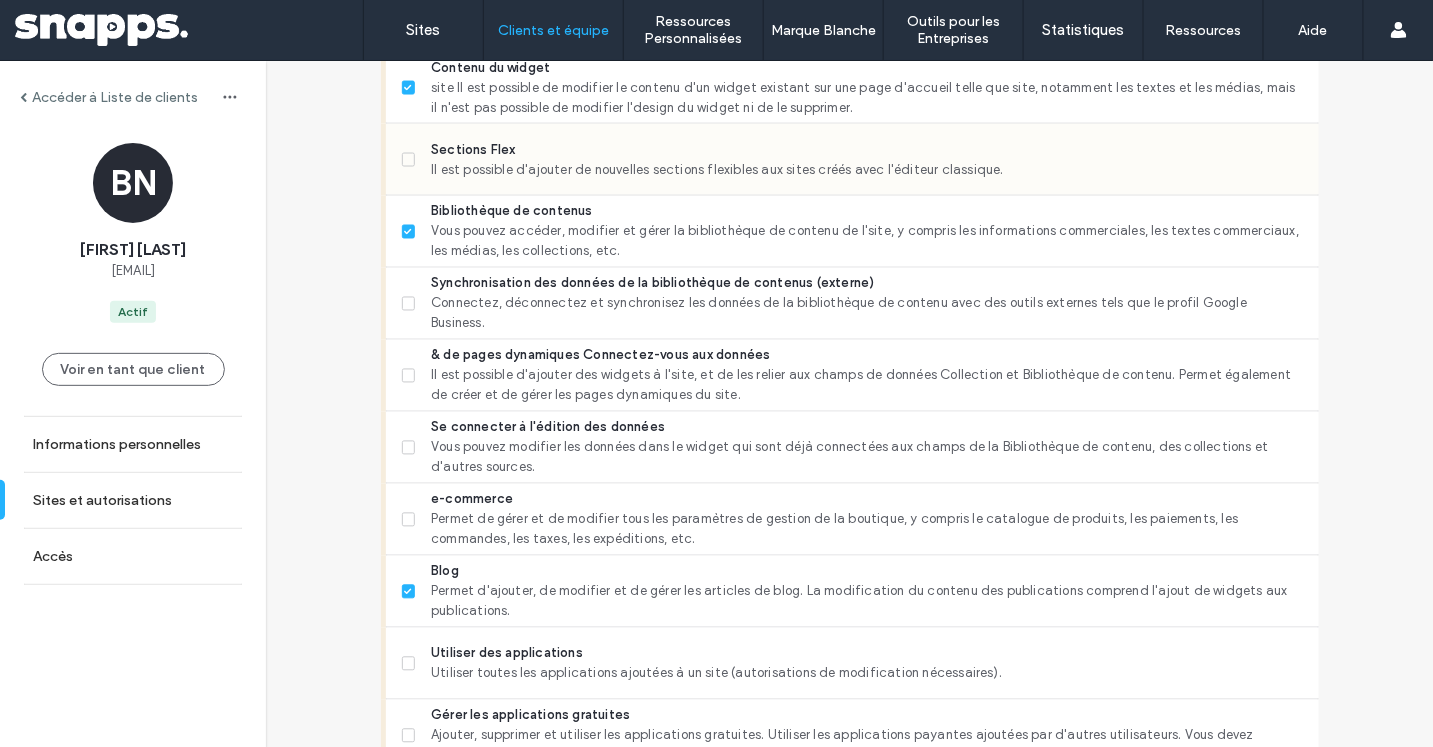 click on "Sections Flex Il est possible d'ajouter de nouvelles sections flexibles aux sites créés avec l'éditeur classique." at bounding box center (852, 160) 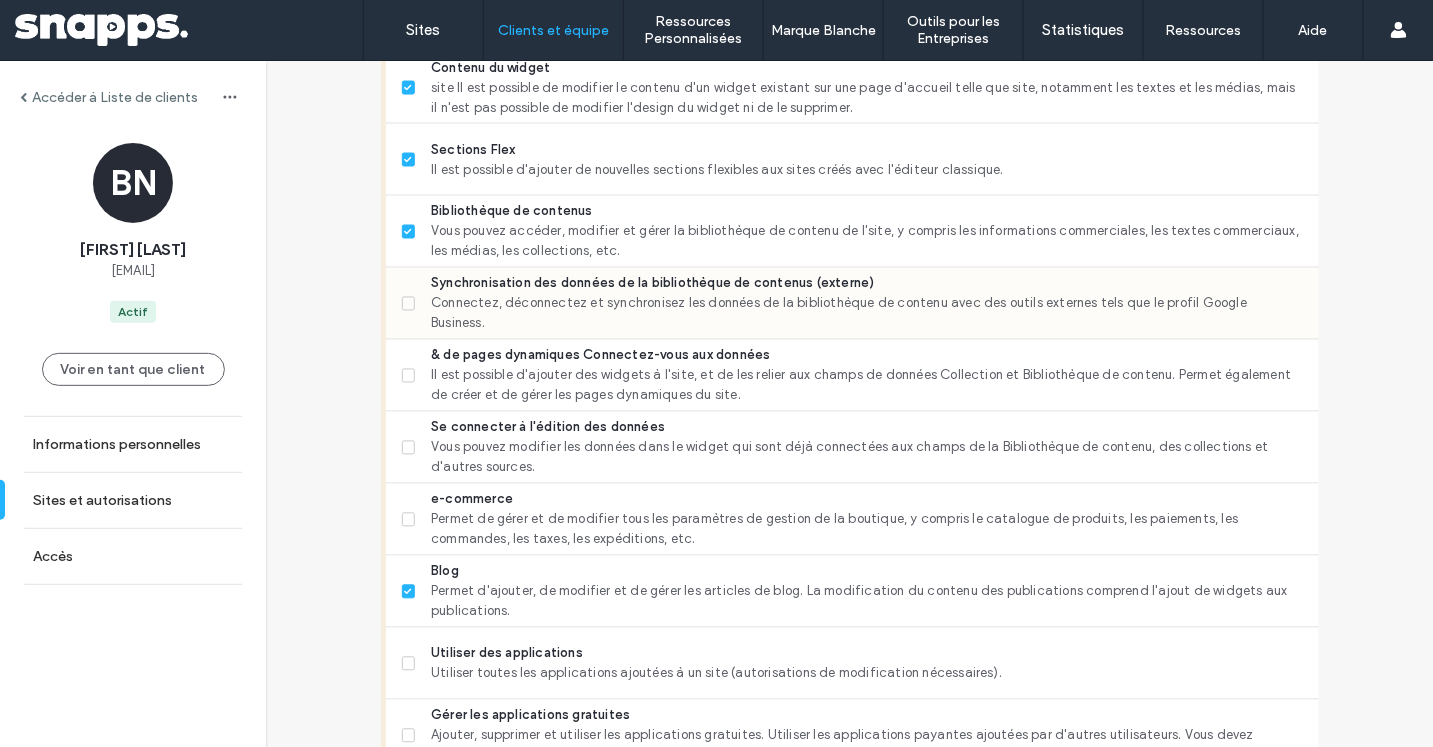 click on "Synchronisation des données de la bibliothèque de contenus (externe) Connectez, déconnectez et synchronisez les données de la bibliothèque de contenu avec des outils externes tels que le profil Google Business." at bounding box center (852, 304) 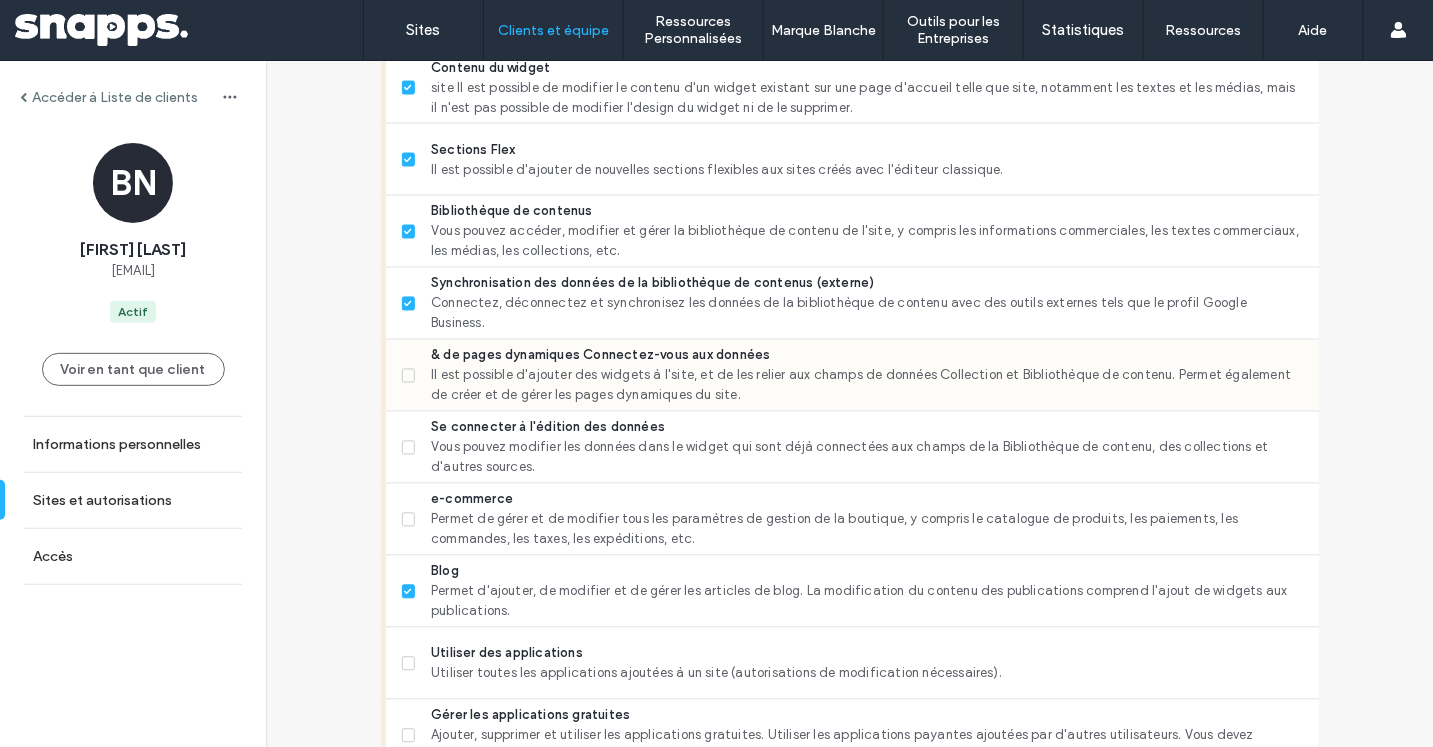 click on "& de pages dynamiques Connectez-vous aux données Il est possible d'ajouter des widgets à l'site, et de les relier aux champs de données Collection et Bibliothèque de contenu. Permet également de créer et de gérer les pages dynamiques du site." at bounding box center [852, 376] 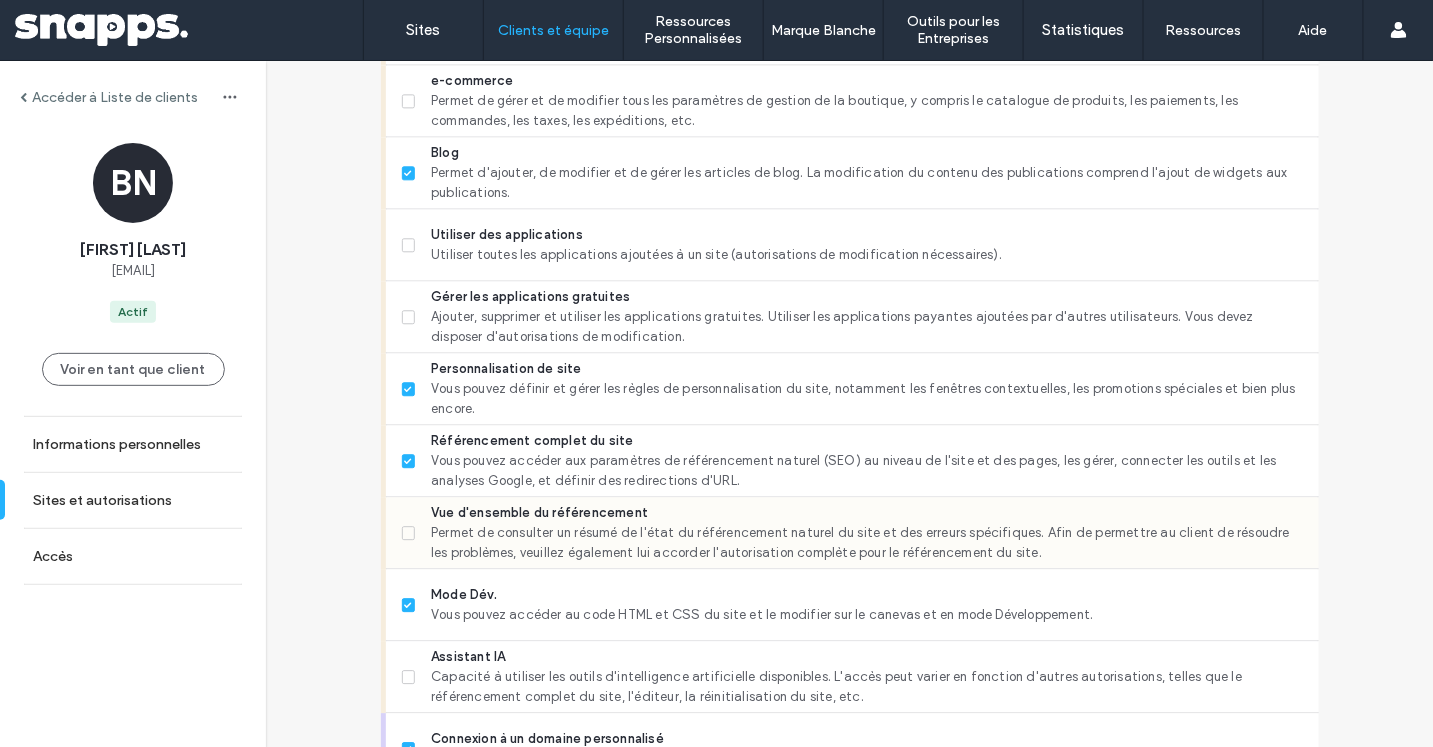 click on "Vue d'ensemble du référencement Permet de consulter un résumé de l'état du référencement naturel du site et des erreurs spécifiques. Afin de permettre au client de résoudre les problèmes, veuillez également lui accorder l'autorisation complète pour le référencement du site." at bounding box center [852, 533] 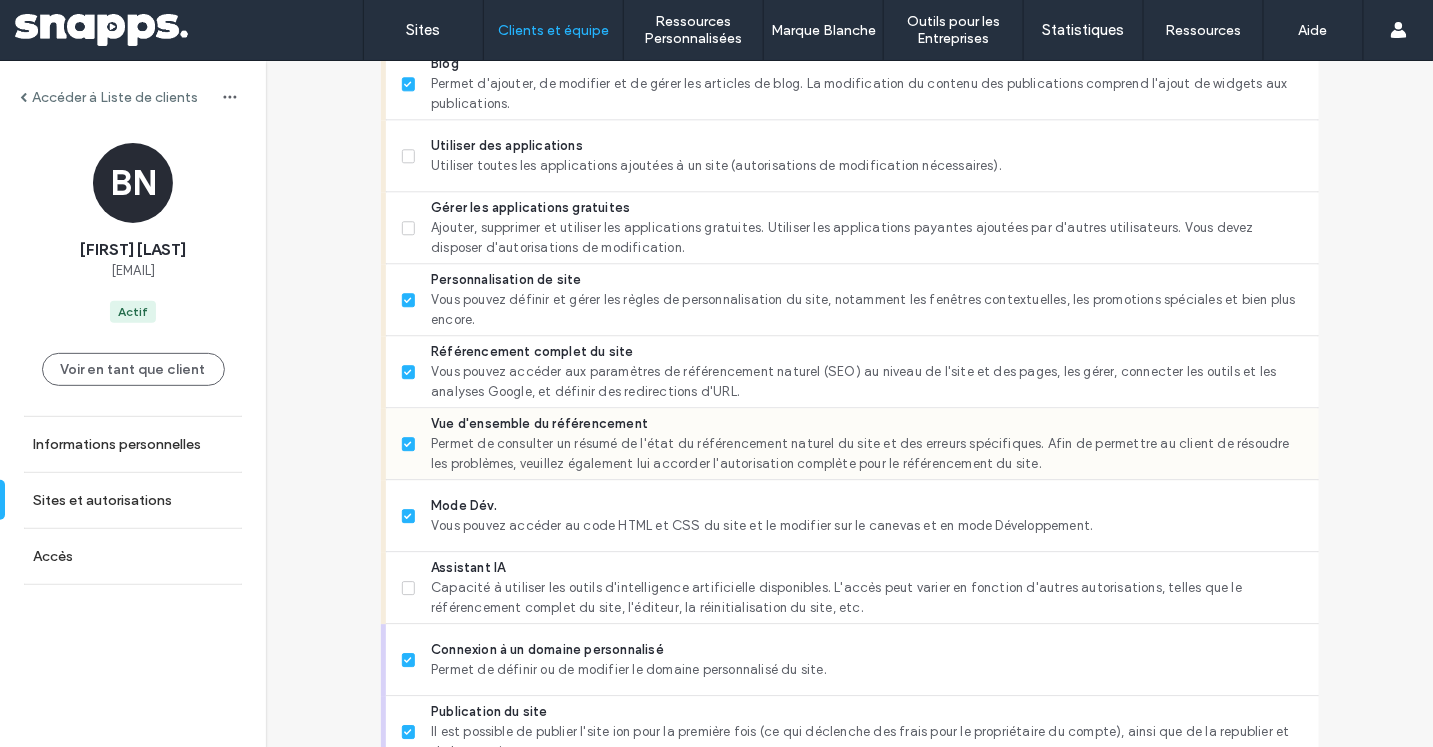 scroll, scrollTop: 1576, scrollLeft: 0, axis: vertical 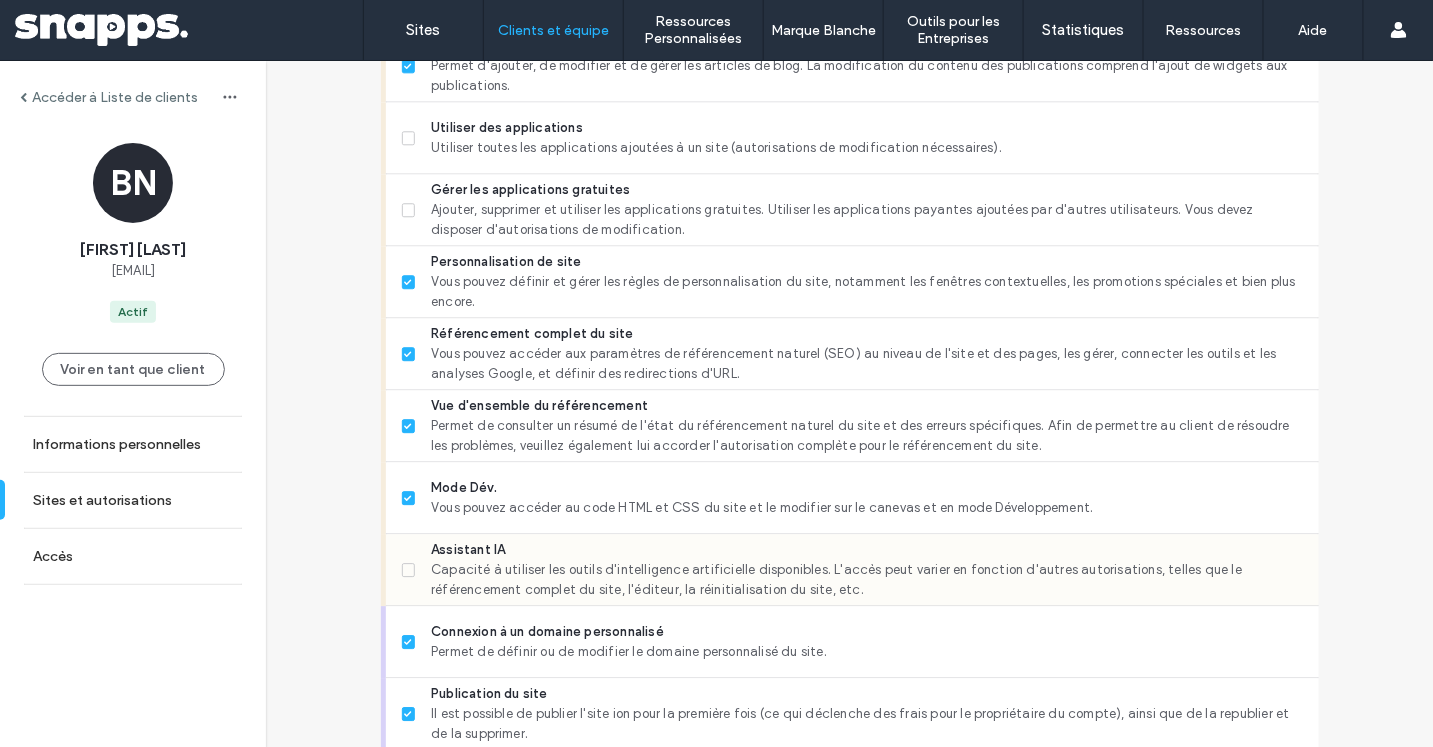 click on "Assistant IA Capacité à utiliser les outils d'intelligence artificielle disponibles. L'accès peut varier en fonction d'autres autorisations, telles que le référencement complet du site, l'éditeur, la réinitialisation du site, etc." at bounding box center (852, 570) 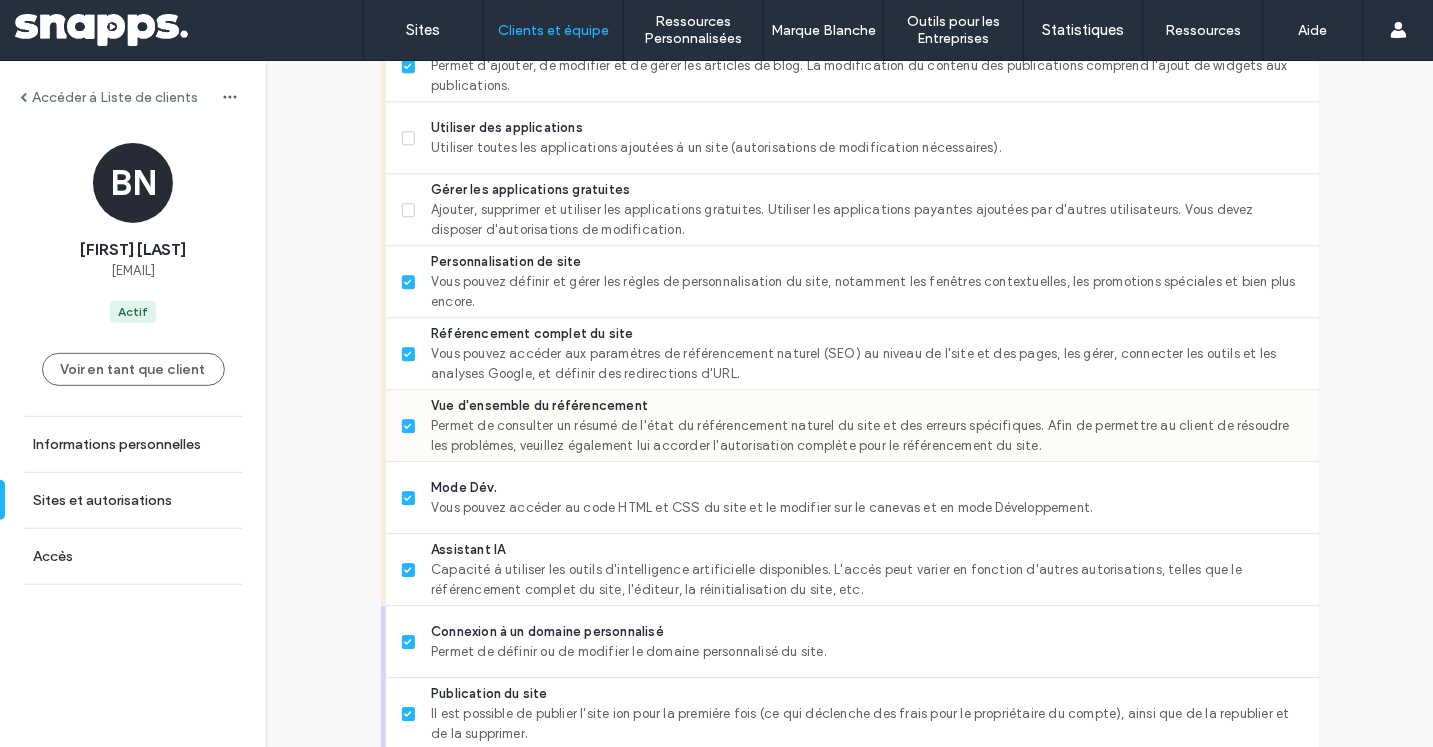 scroll, scrollTop: 1902, scrollLeft: 0, axis: vertical 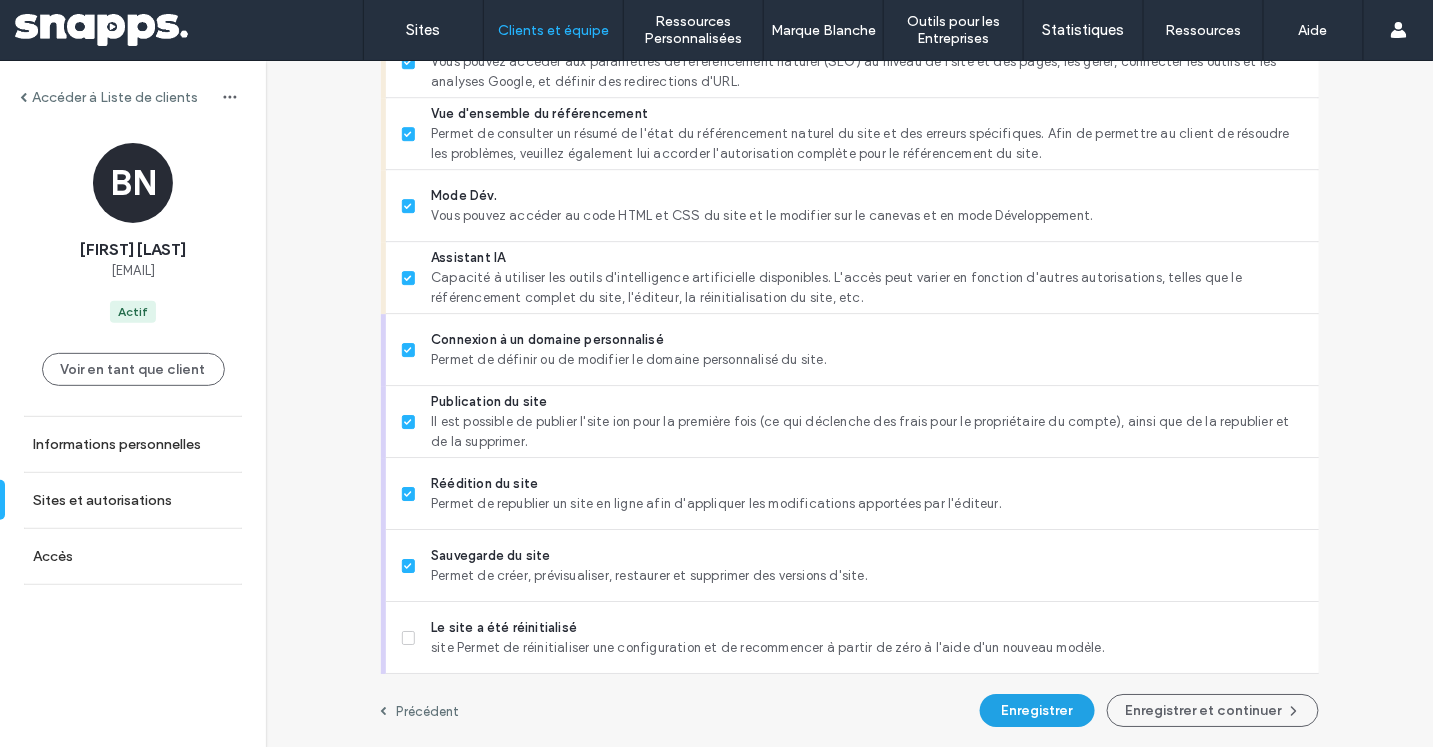 click on "Enregistrer" at bounding box center (1037, 710) 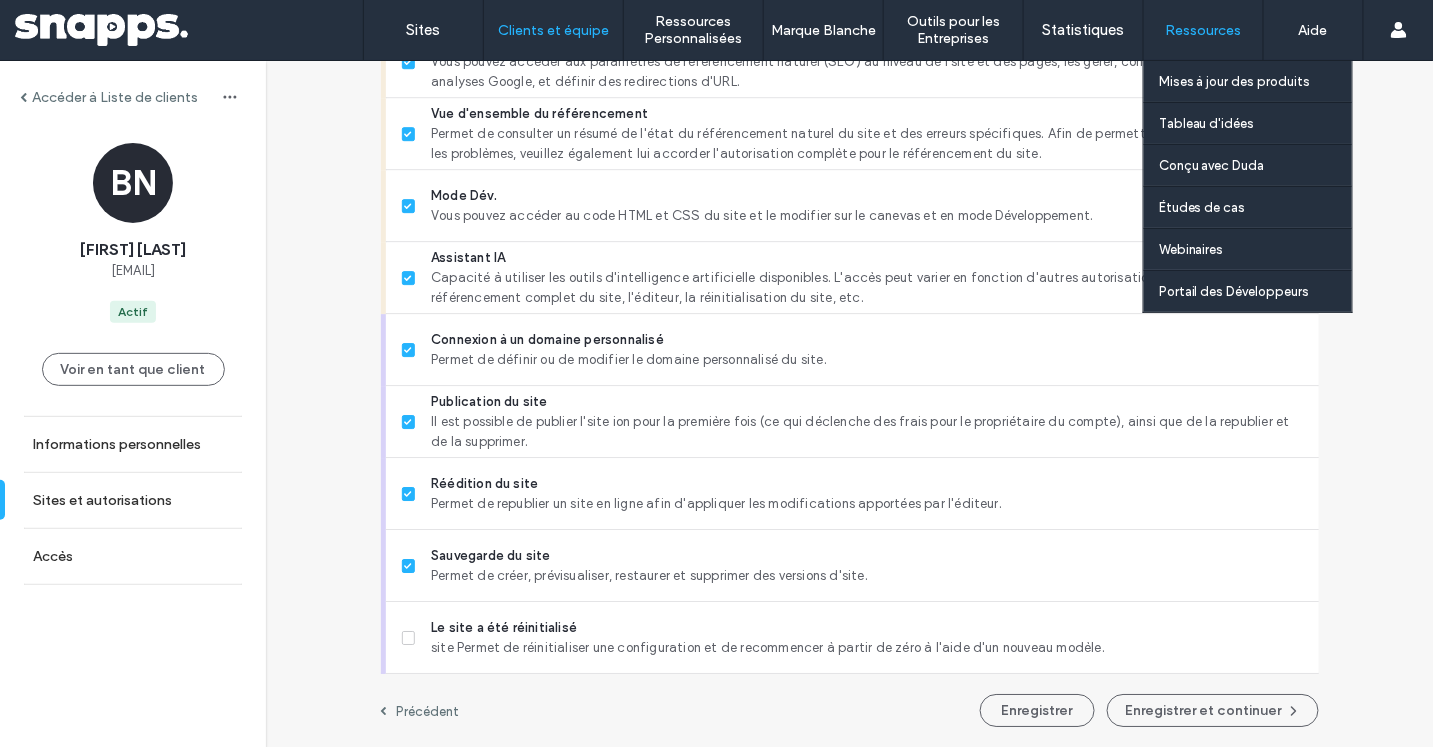 type 